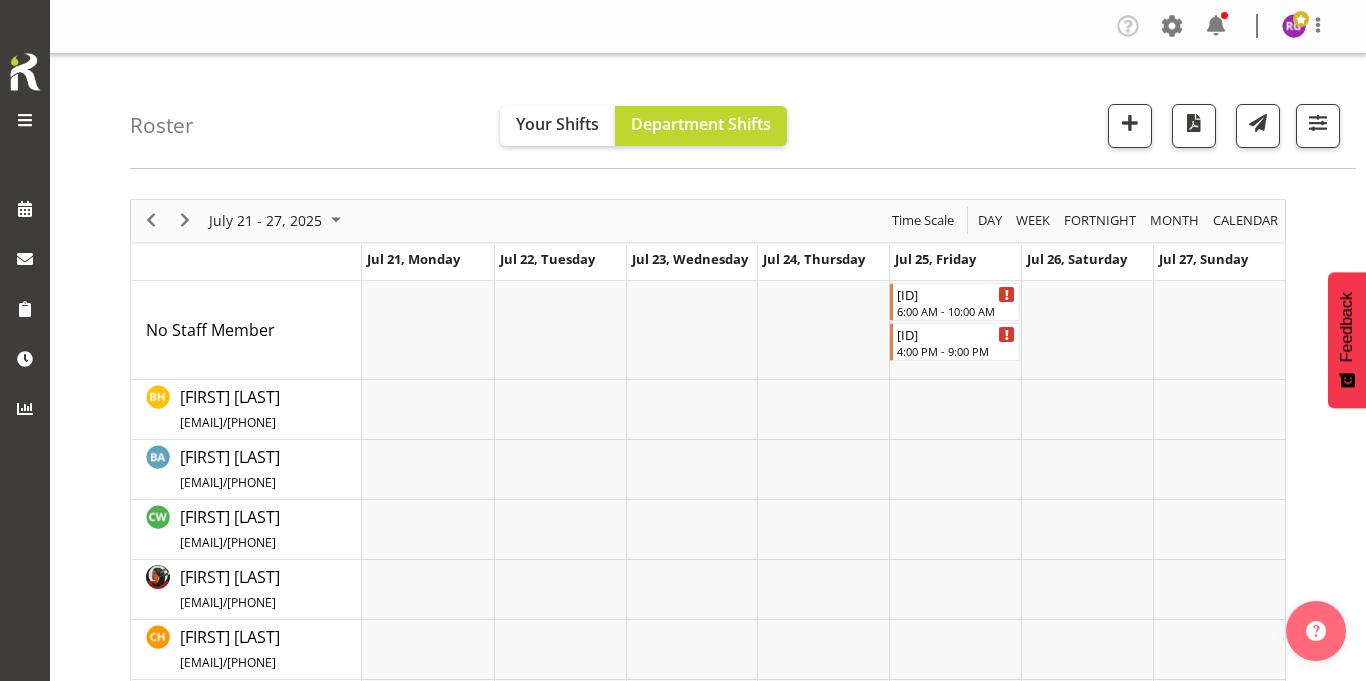 scroll, scrollTop: 853, scrollLeft: 0, axis: vertical 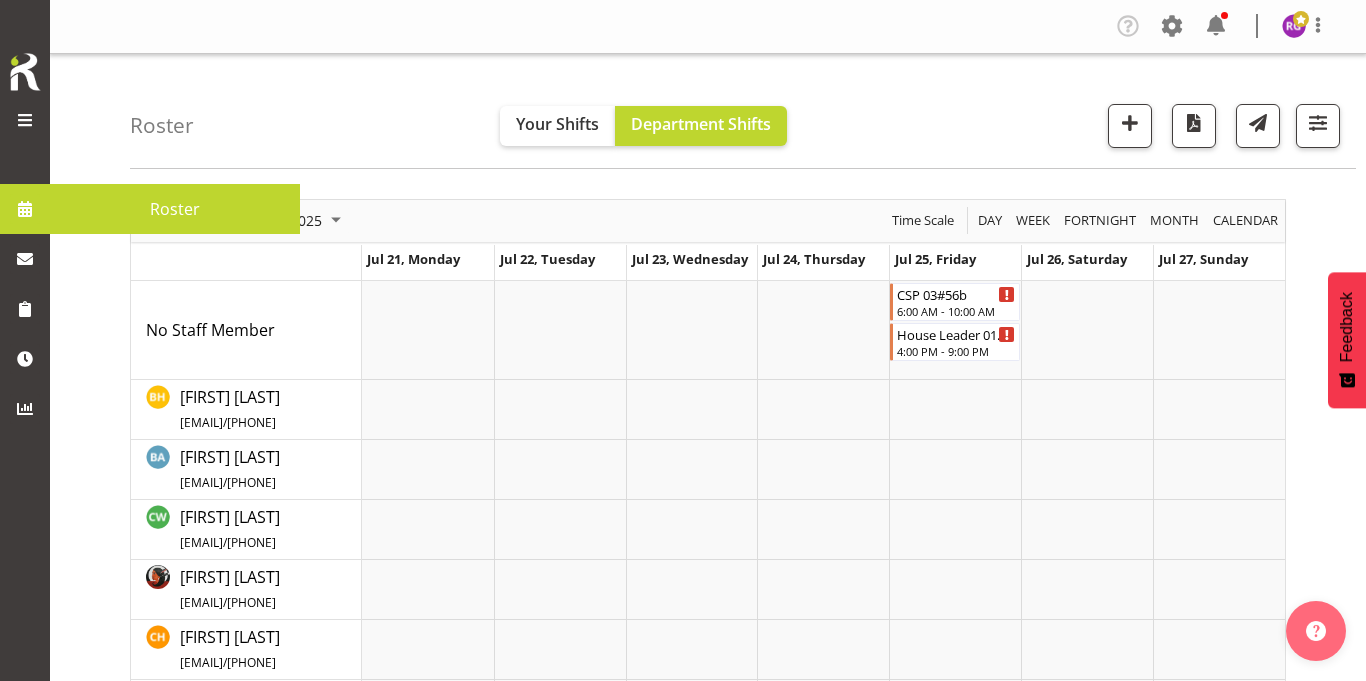 click at bounding box center (25, 120) 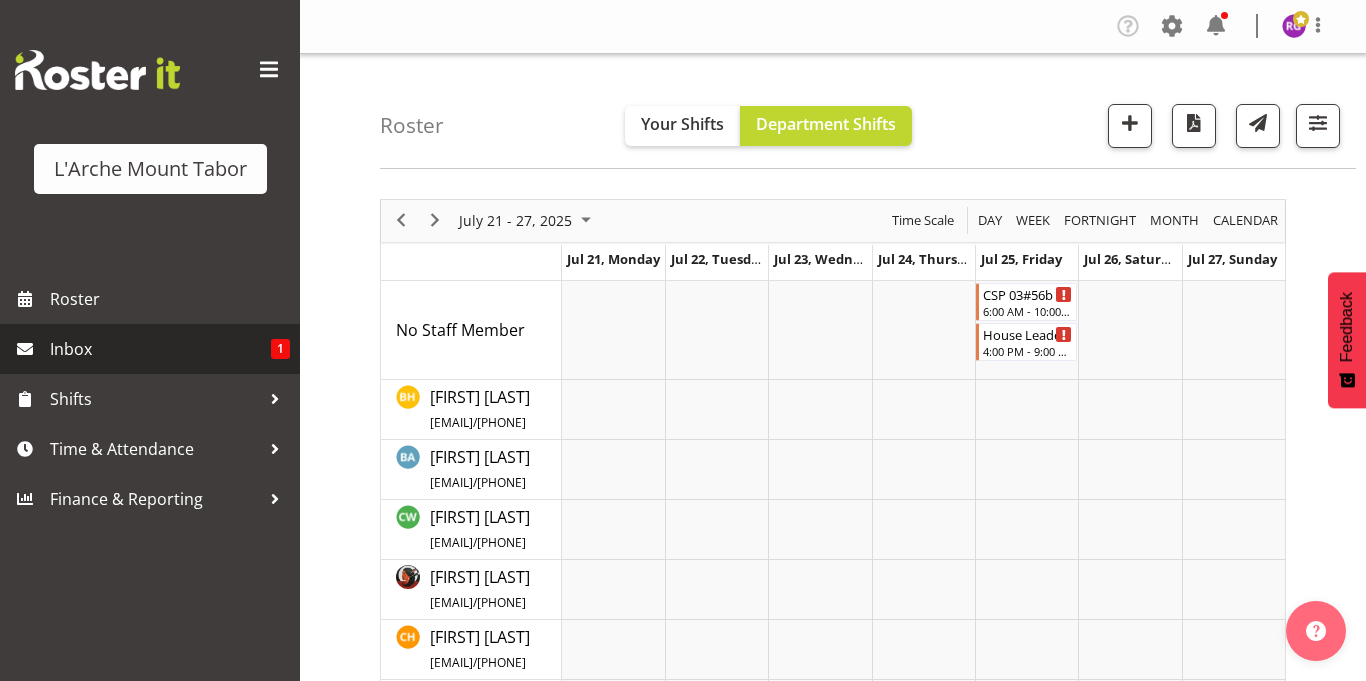 click on "Inbox
1" at bounding box center [150, 349] 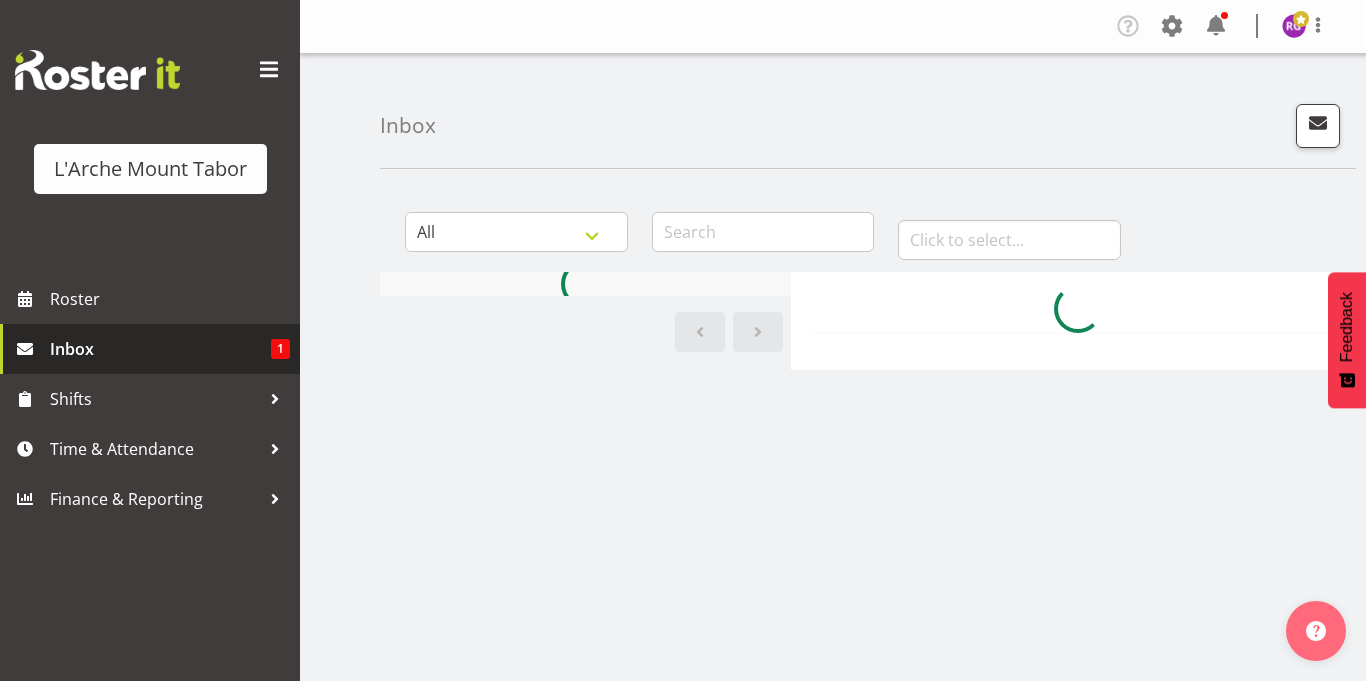 scroll, scrollTop: 0, scrollLeft: 0, axis: both 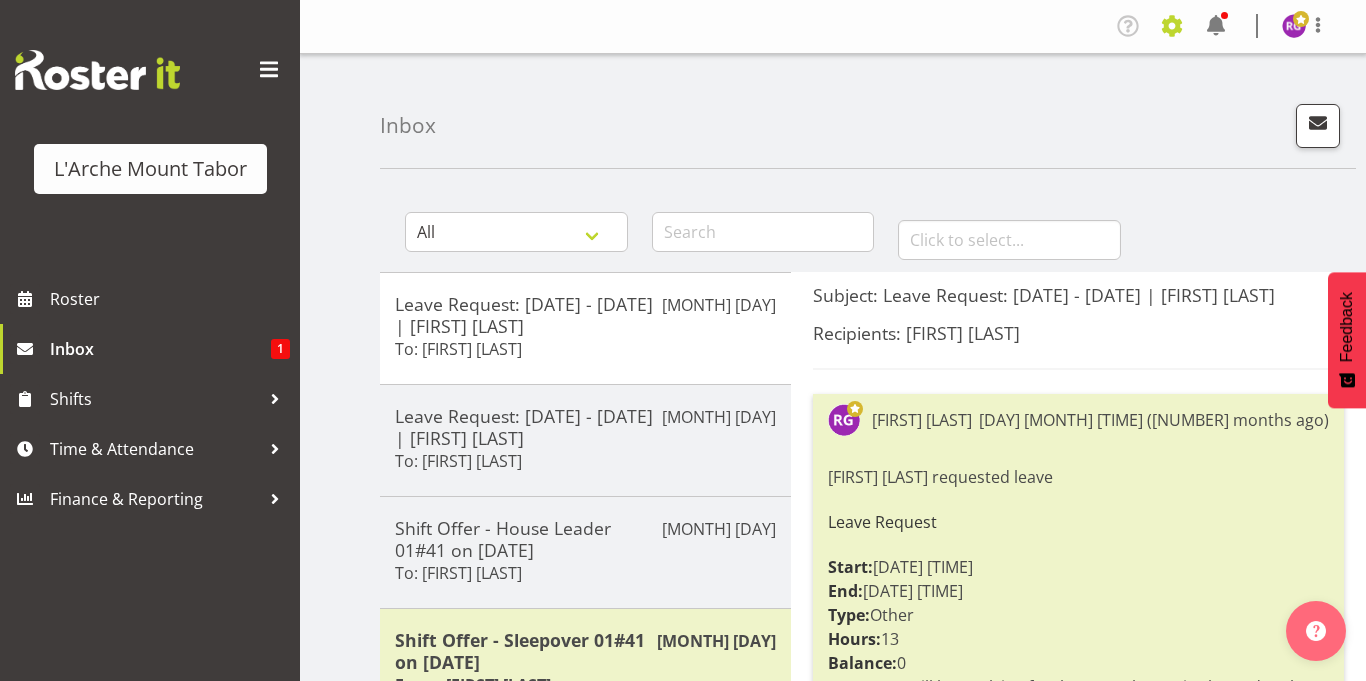 click at bounding box center [1172, 26] 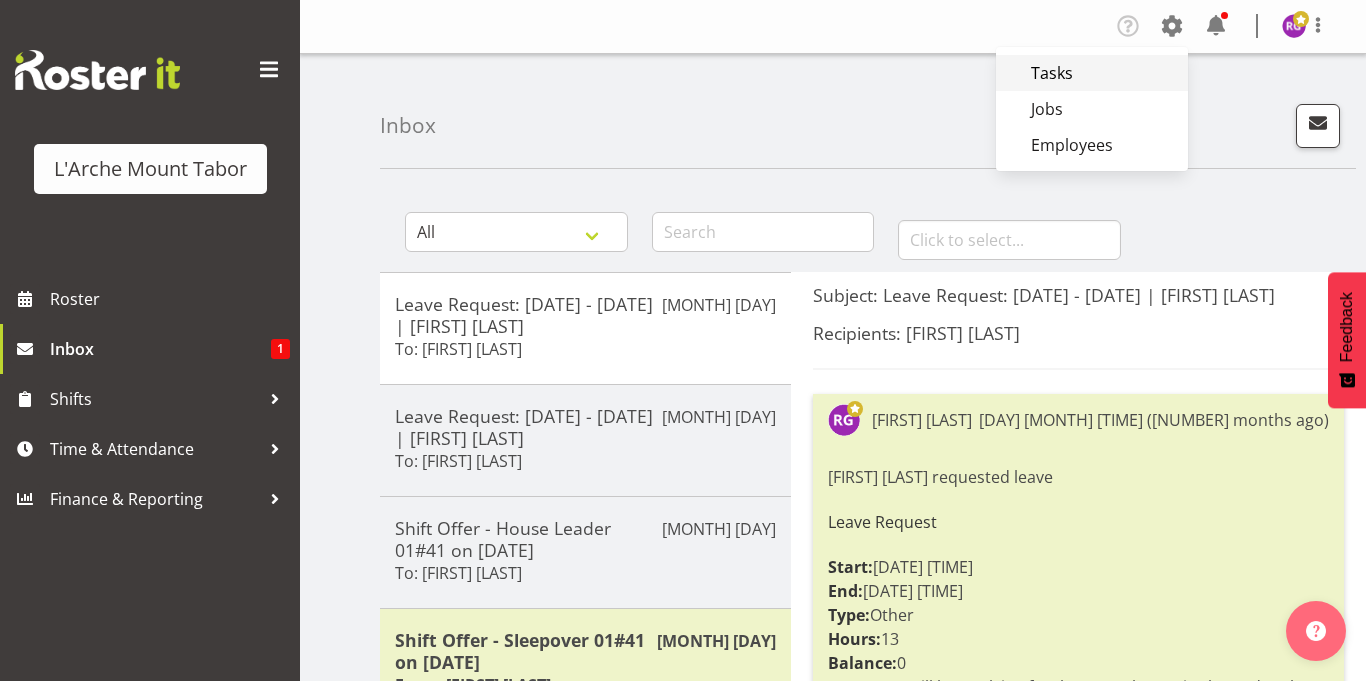 click on "Tasks" at bounding box center (1092, 73) 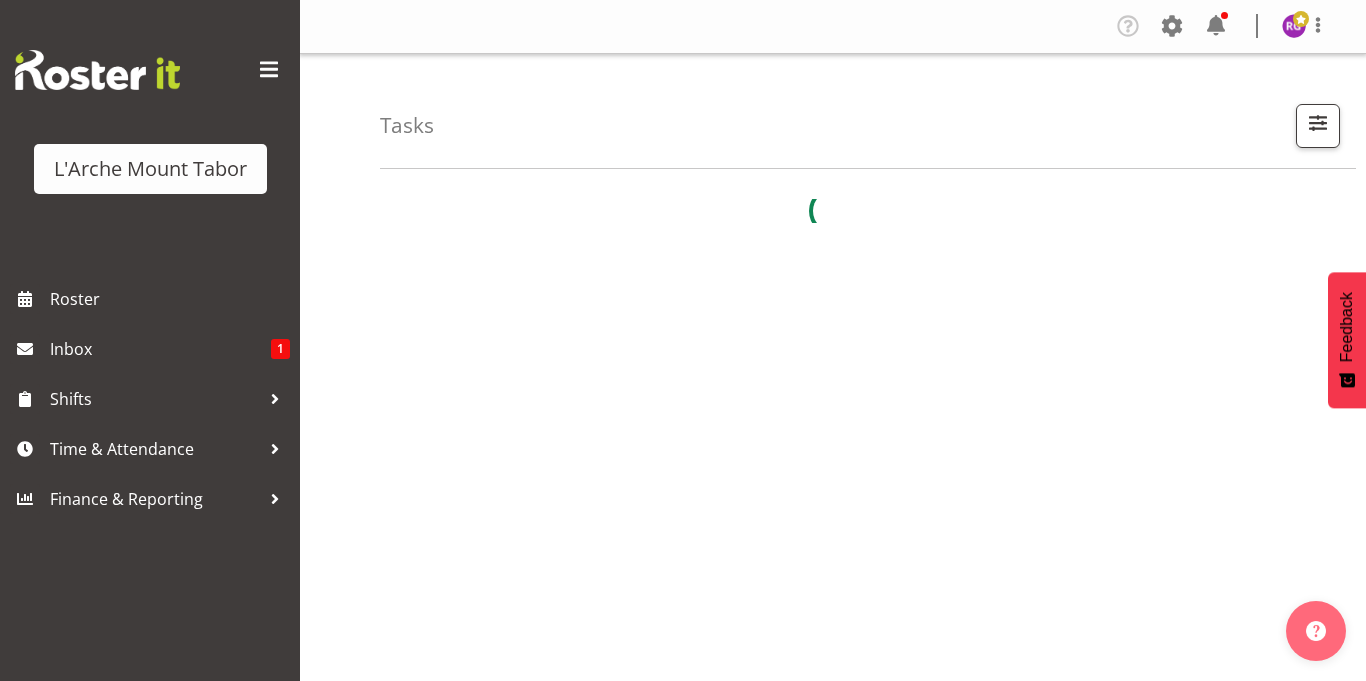 scroll, scrollTop: 0, scrollLeft: 0, axis: both 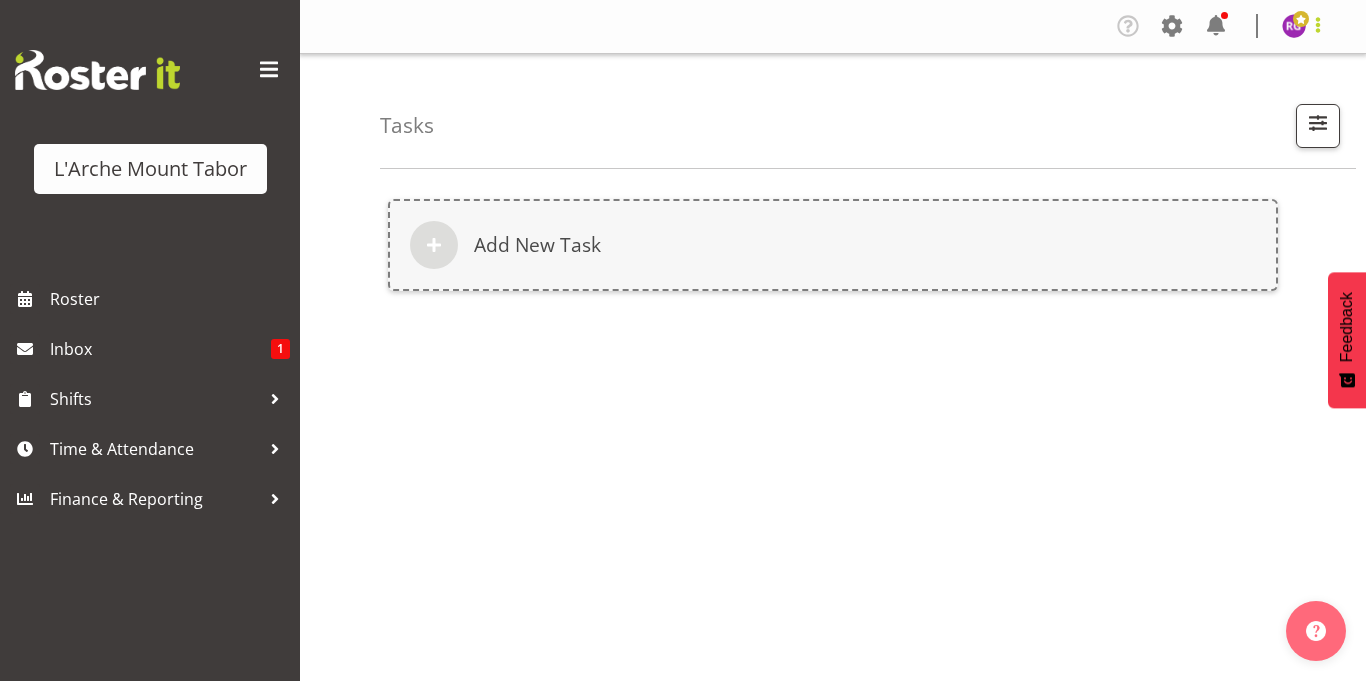 click at bounding box center (1318, 25) 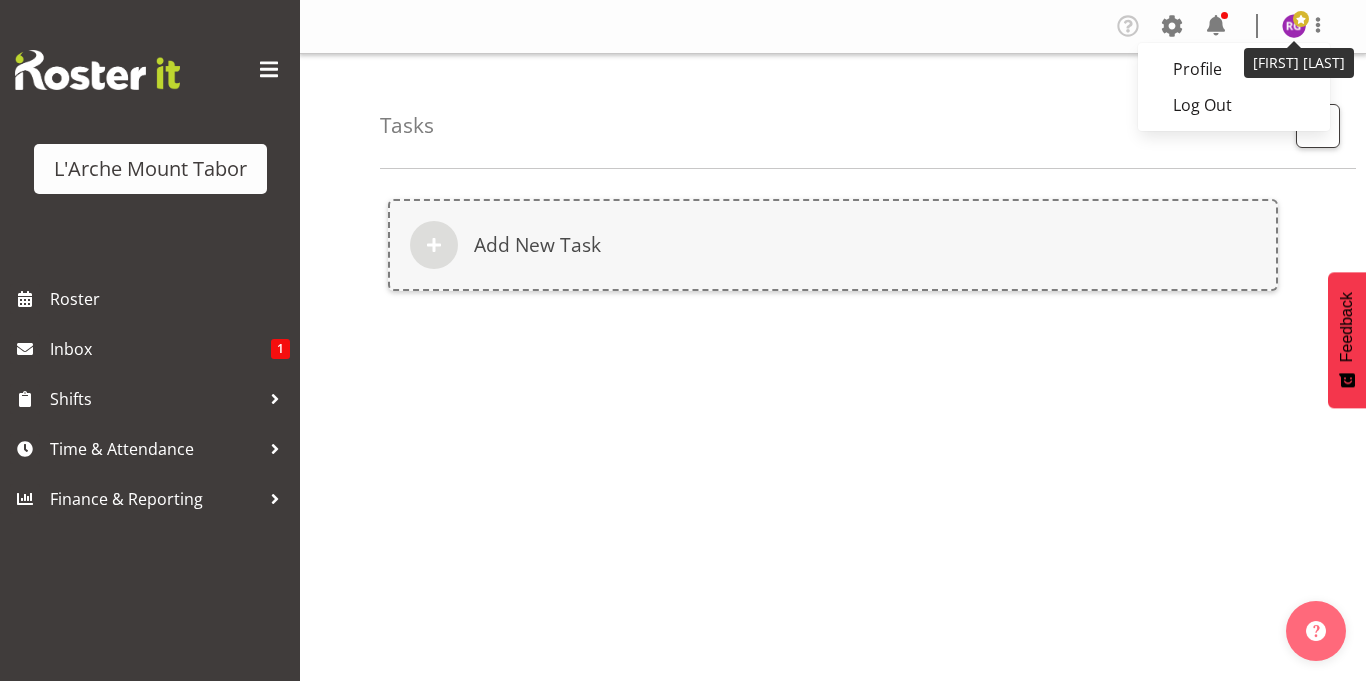 click at bounding box center (1294, 26) 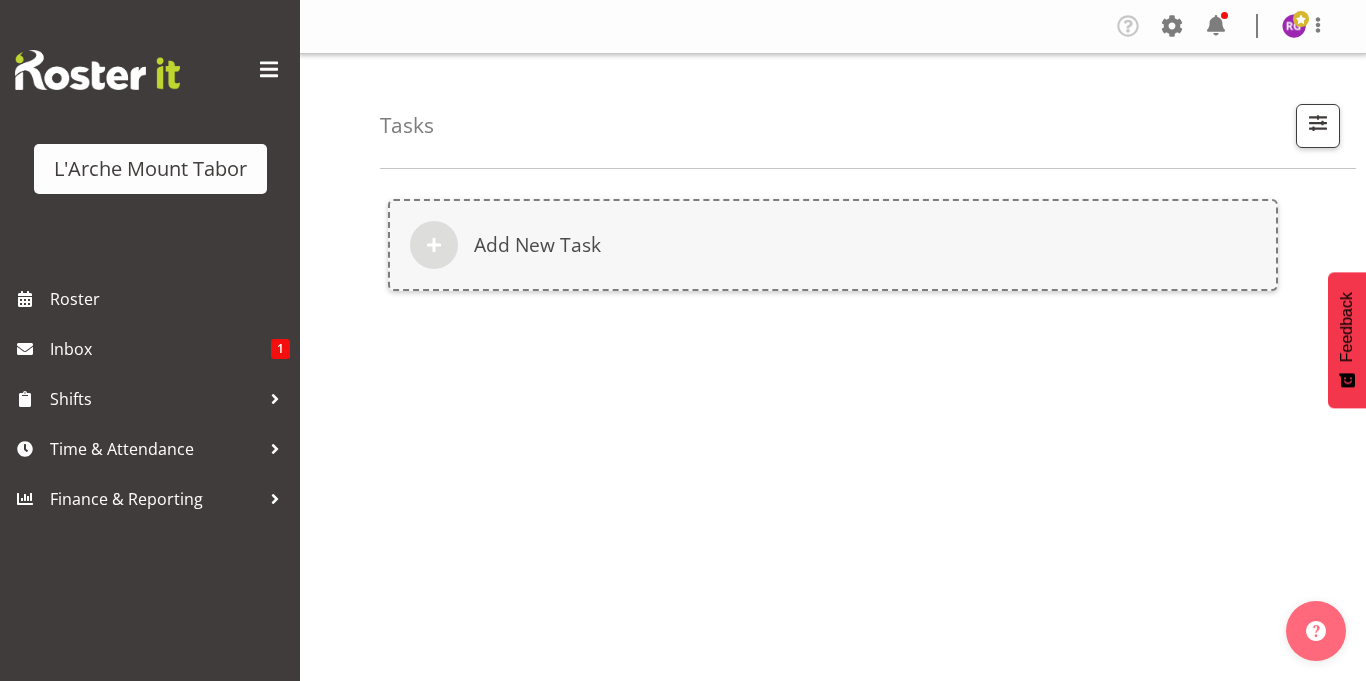 click at bounding box center [1294, 26] 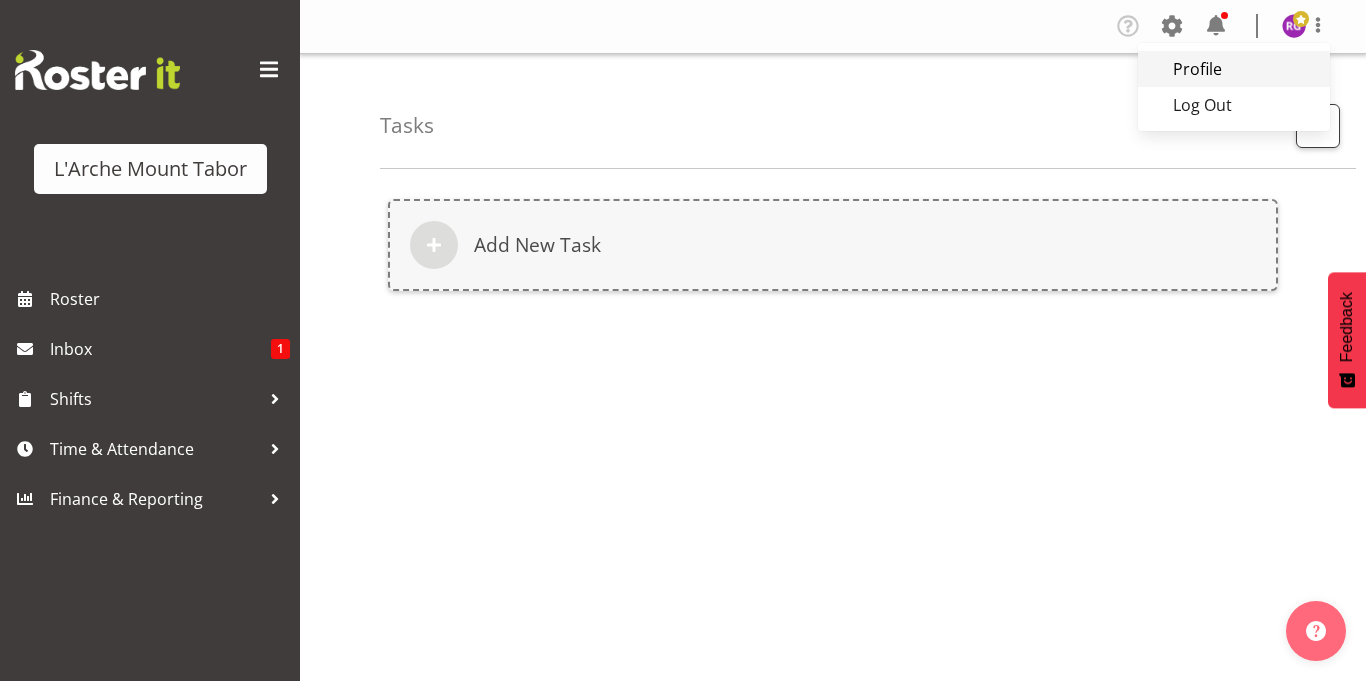 click on "Profile" at bounding box center (1234, 69) 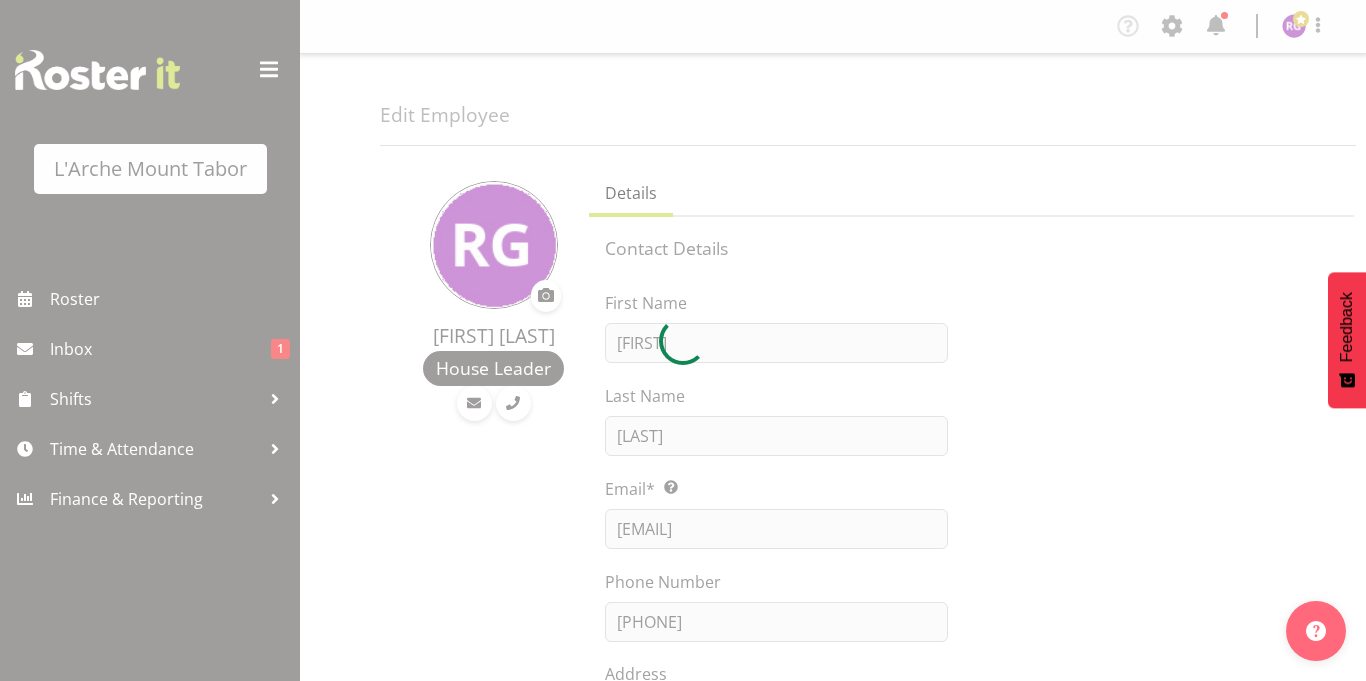 scroll, scrollTop: 0, scrollLeft: 0, axis: both 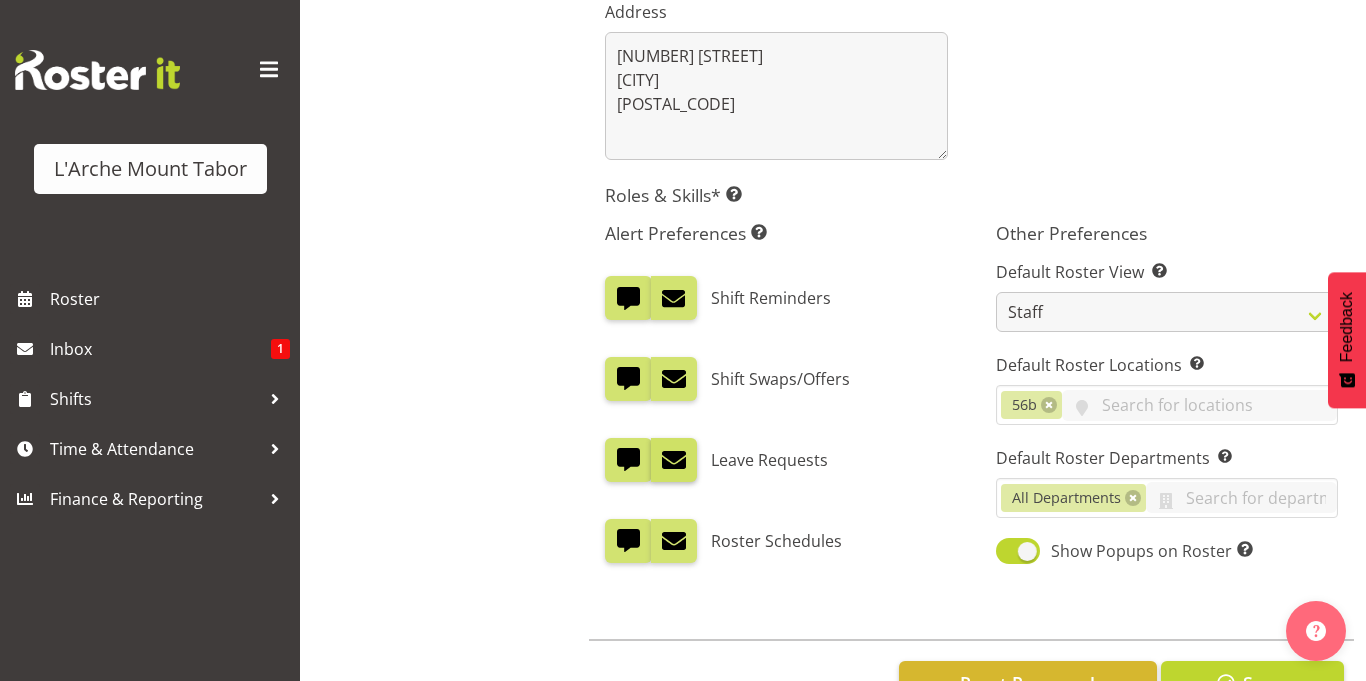 click at bounding box center [674, 460] 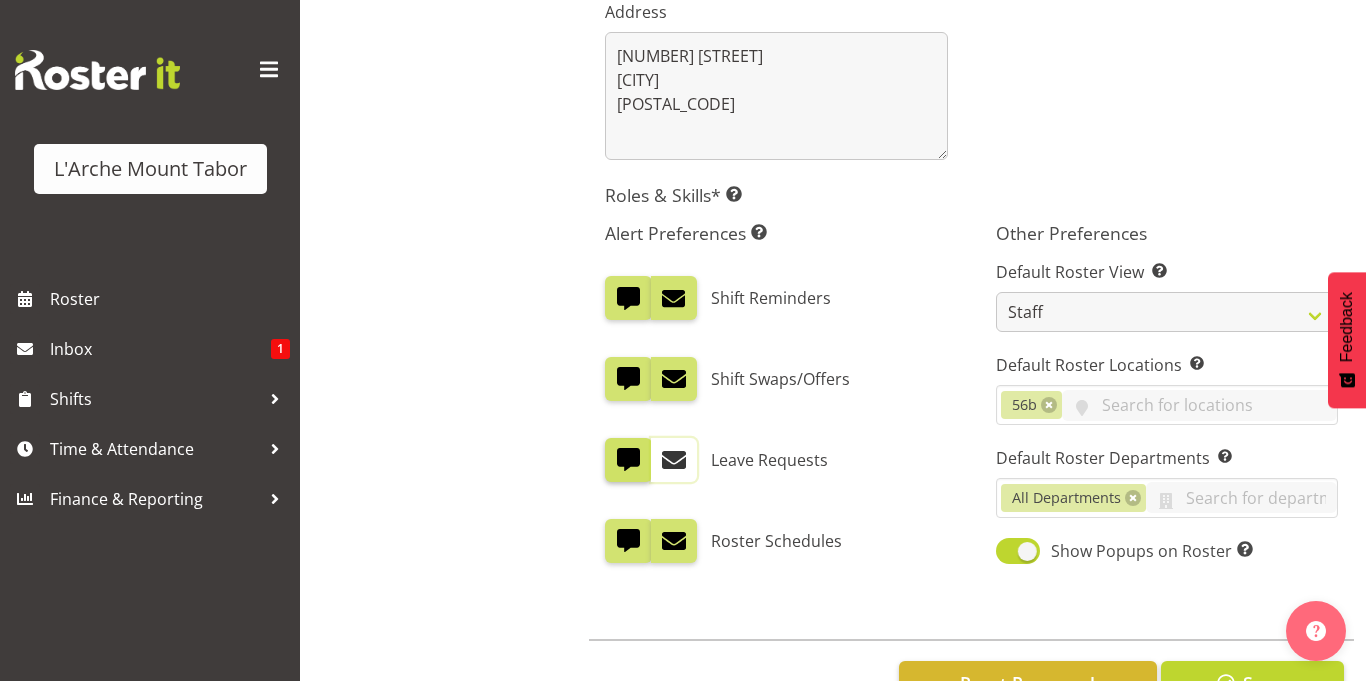 click at bounding box center (628, 460) 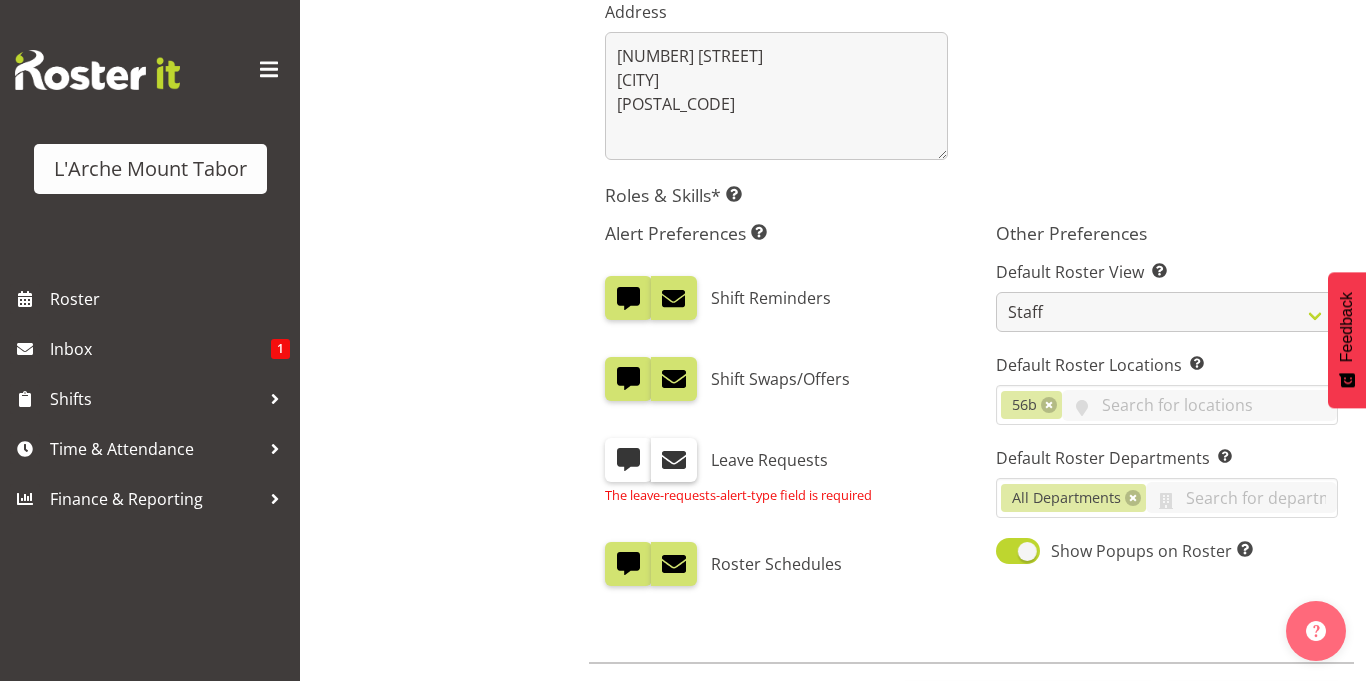 click at bounding box center [674, 460] 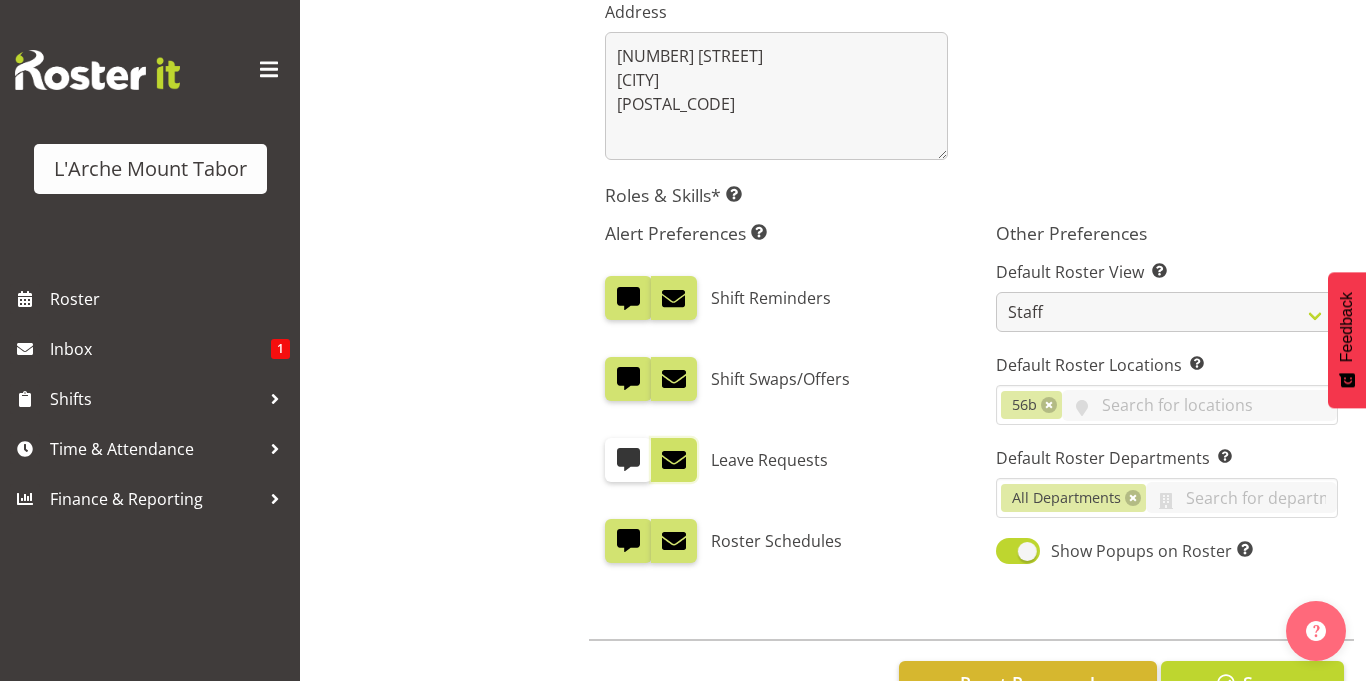 click at bounding box center (674, 460) 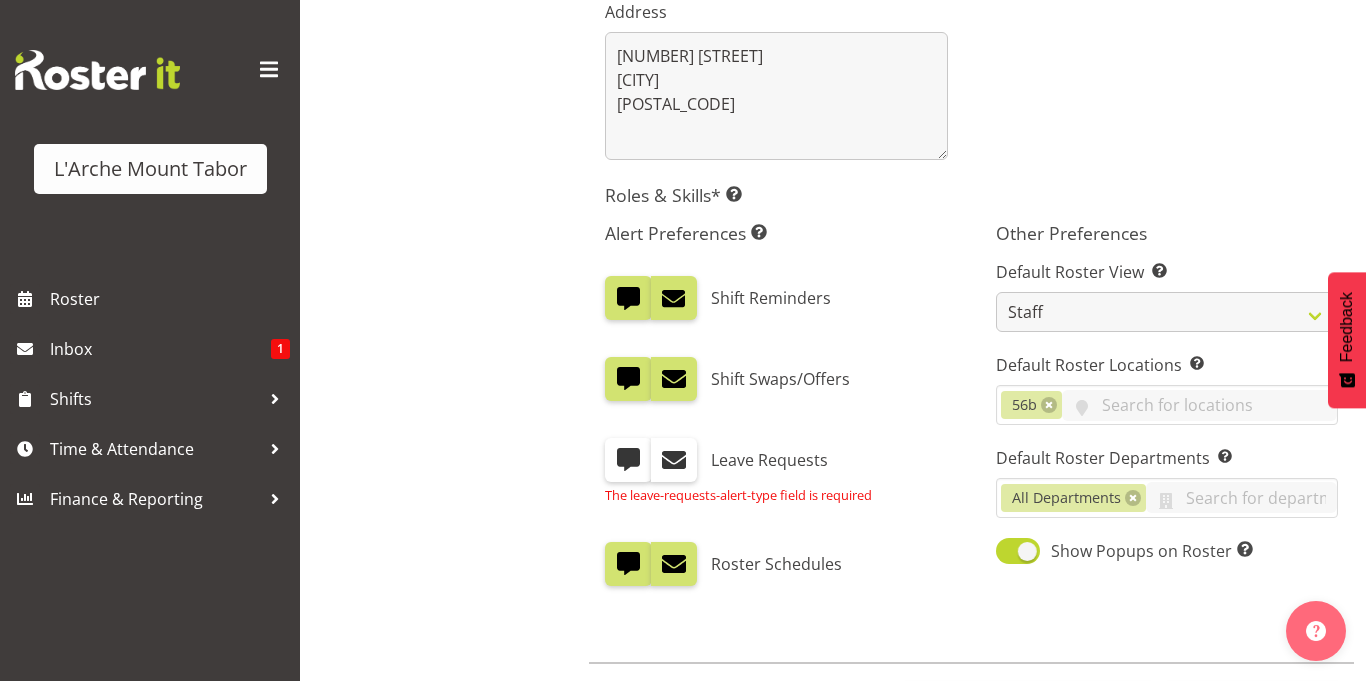 click at bounding box center (269, 70) 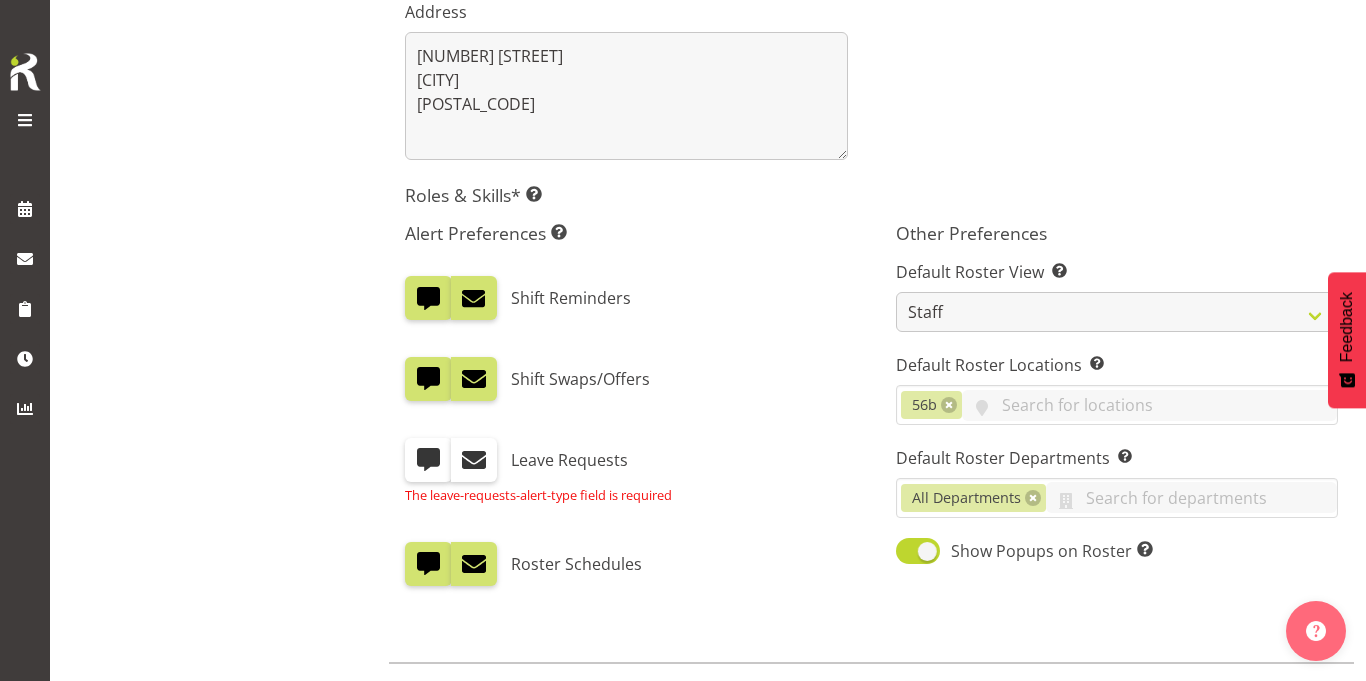 click on "Leave Requests" at bounding box center [569, 460] 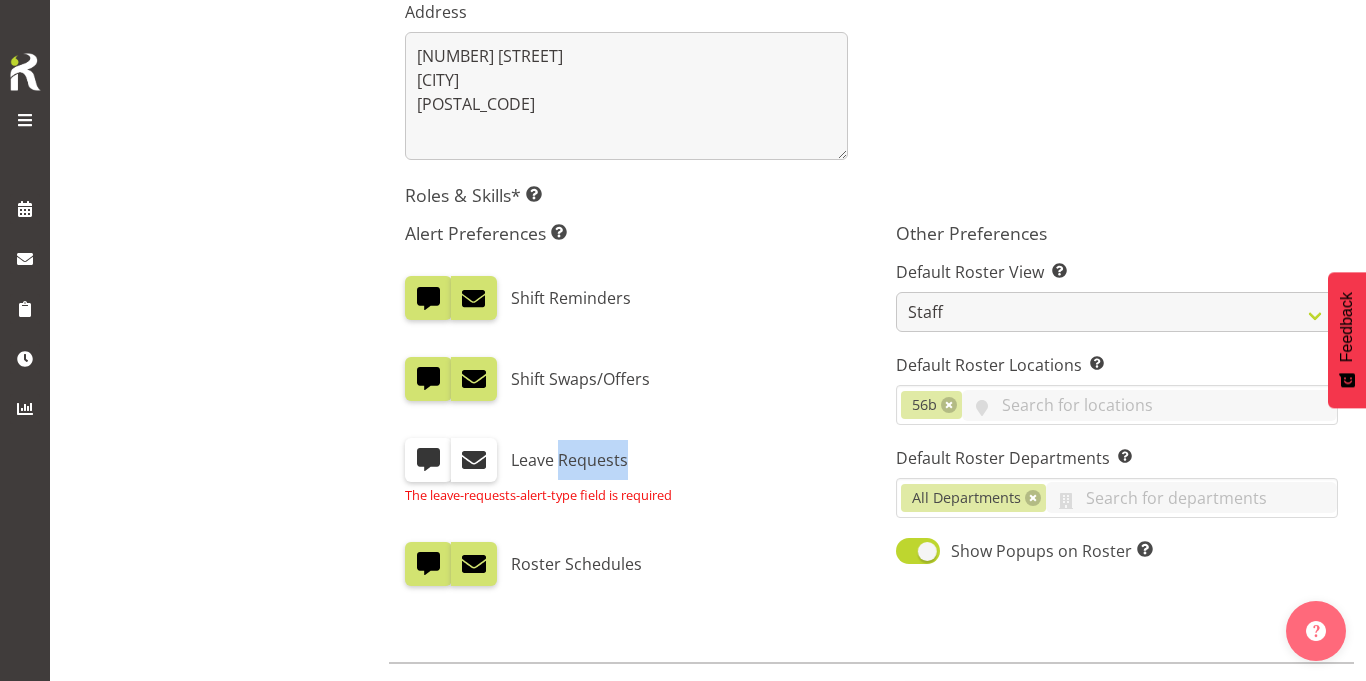 click on "Leave Requests" at bounding box center [569, 460] 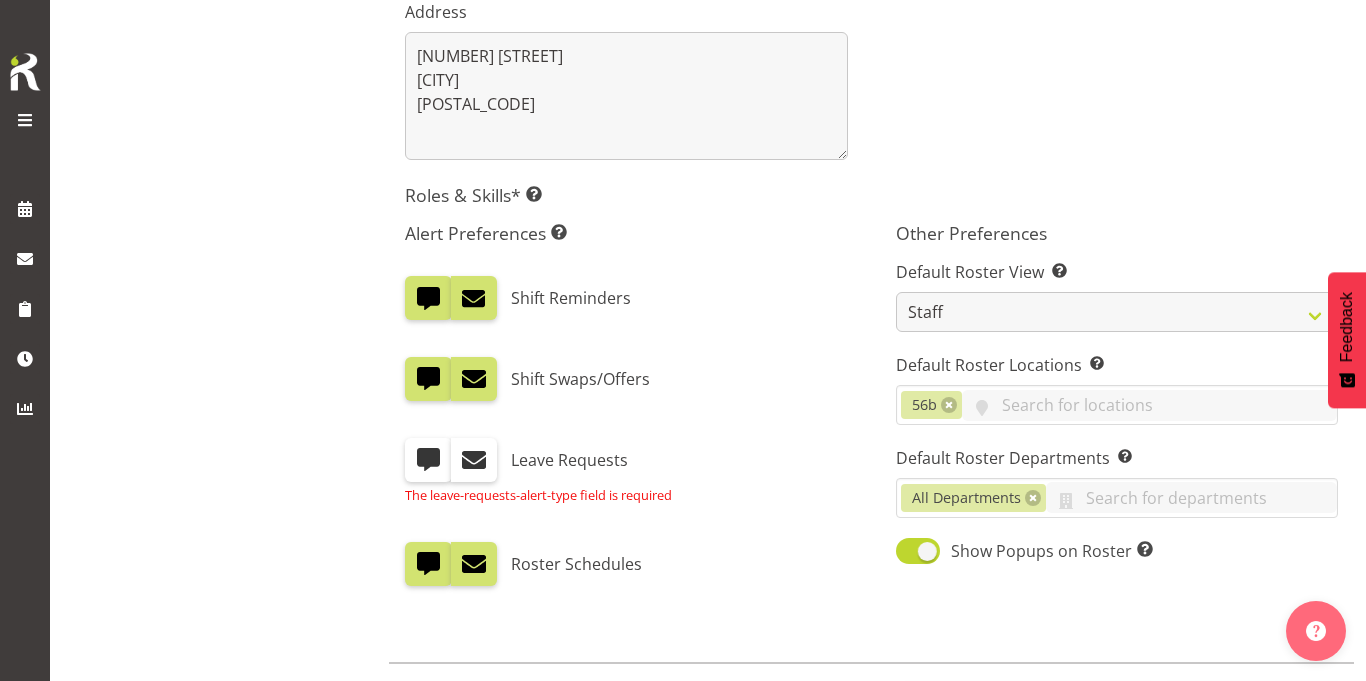click on "Roles & Skills*
This is a required field. Add as many roles and skills as required." at bounding box center [871, 195] 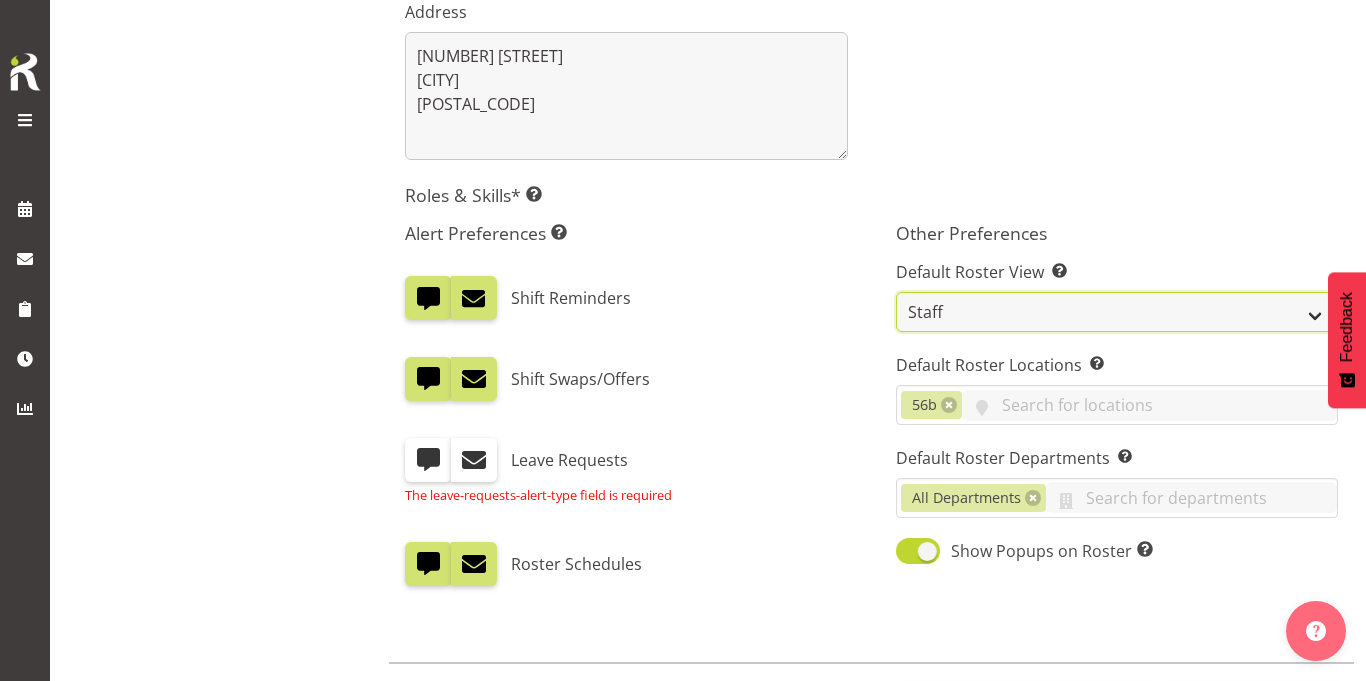 click on "Staff   Role   Shift - Horizontal   Shift - Vertical   Staff - Location" at bounding box center [1117, 312] 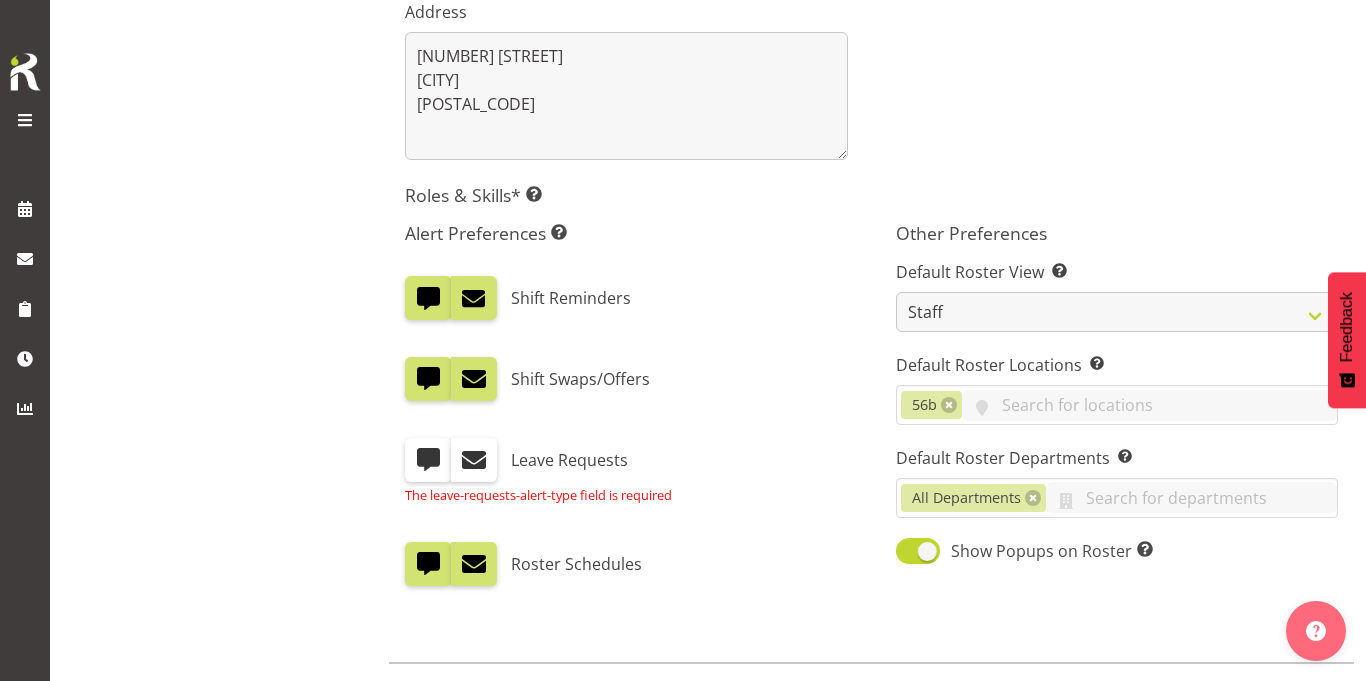 click at bounding box center [1117, -114] 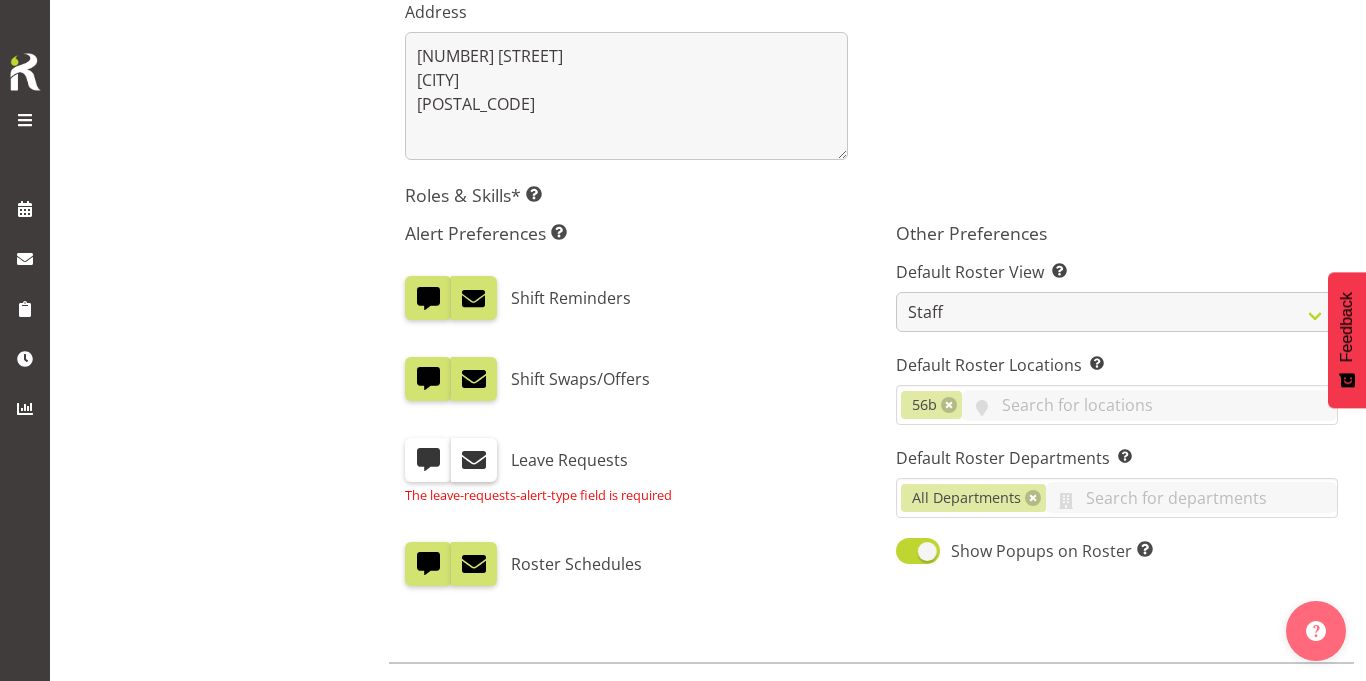 click at bounding box center [474, 460] 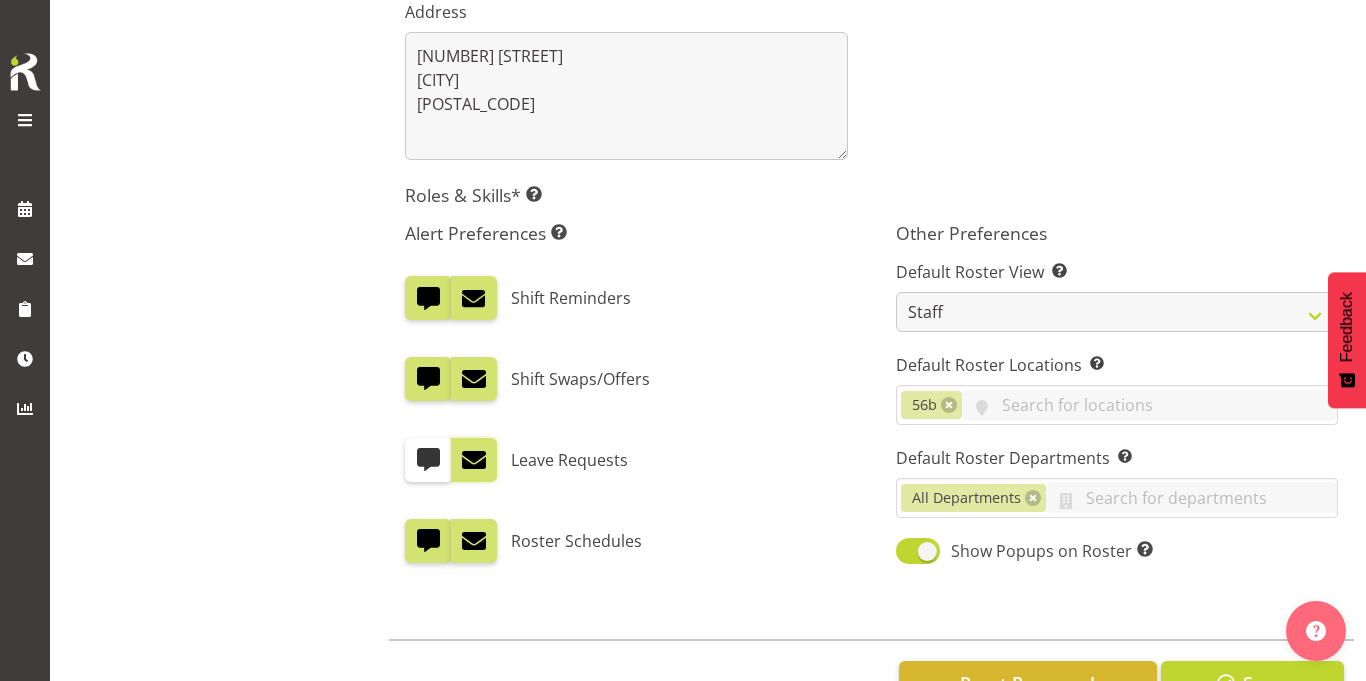 click on "Leave Requests" at bounding box center (569, 460) 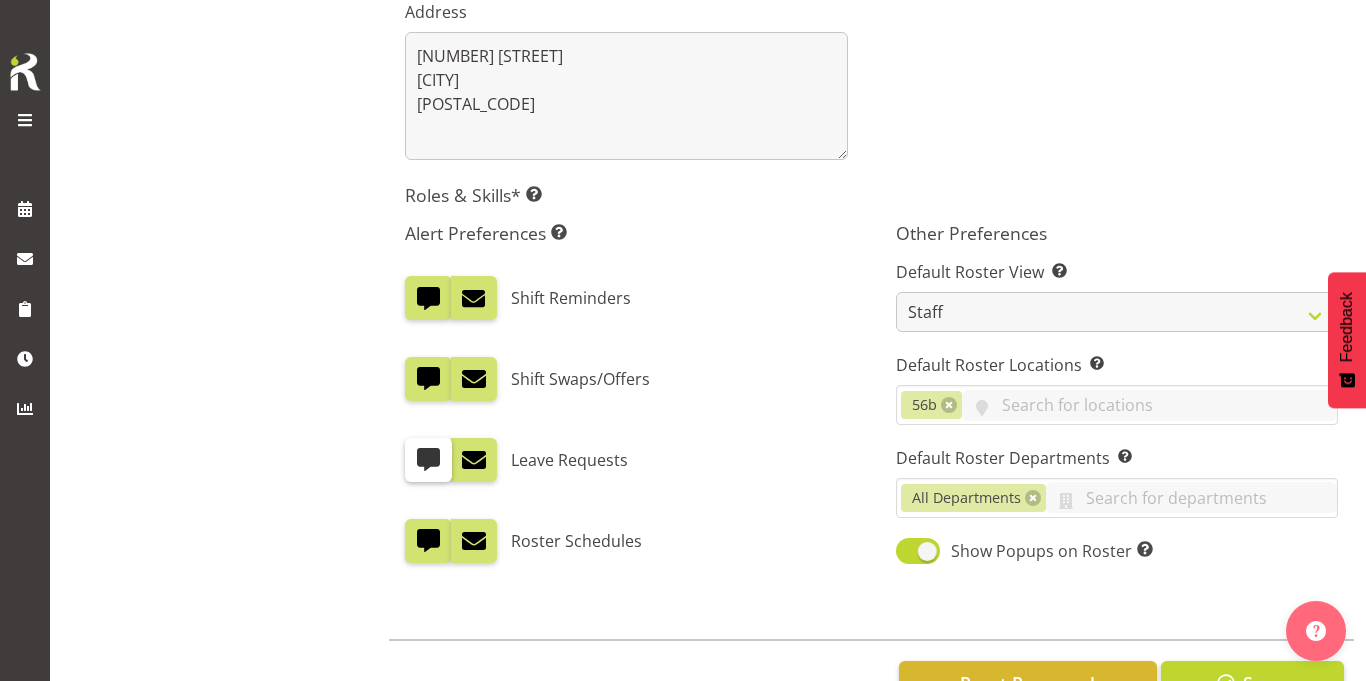click at bounding box center [428, 460] 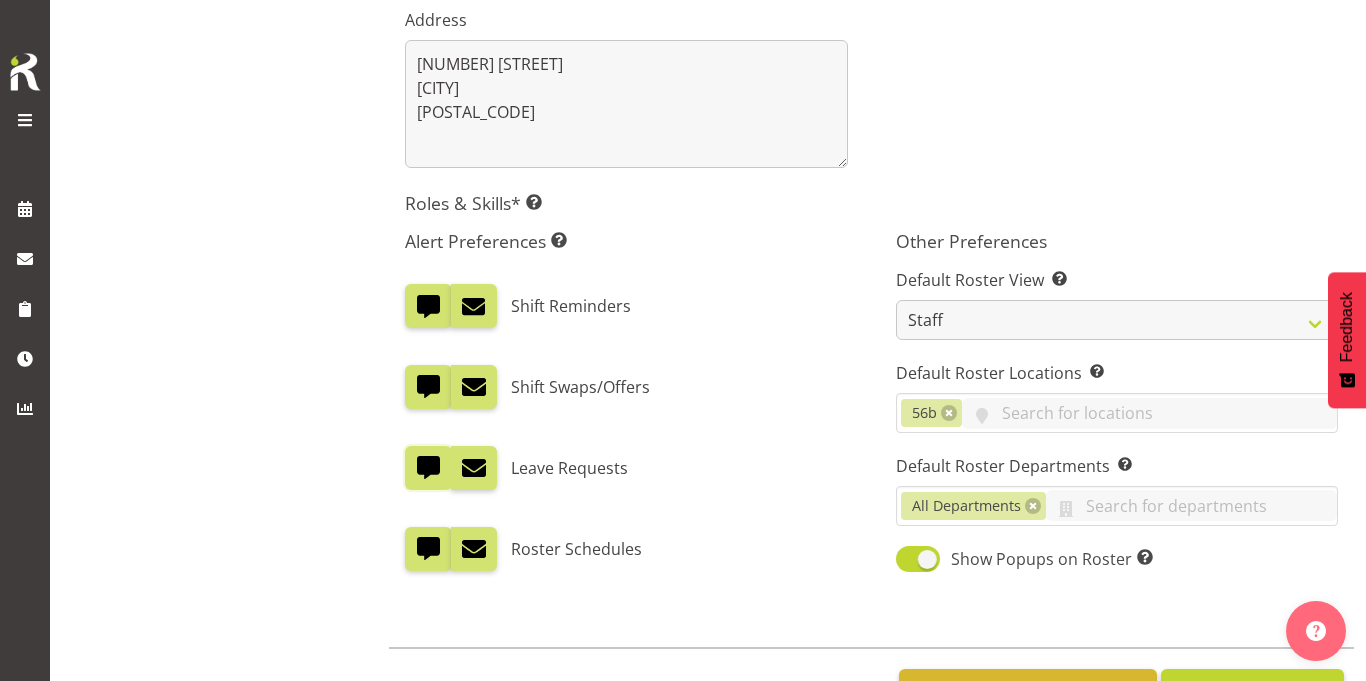 scroll, scrollTop: 651, scrollLeft: 0, axis: vertical 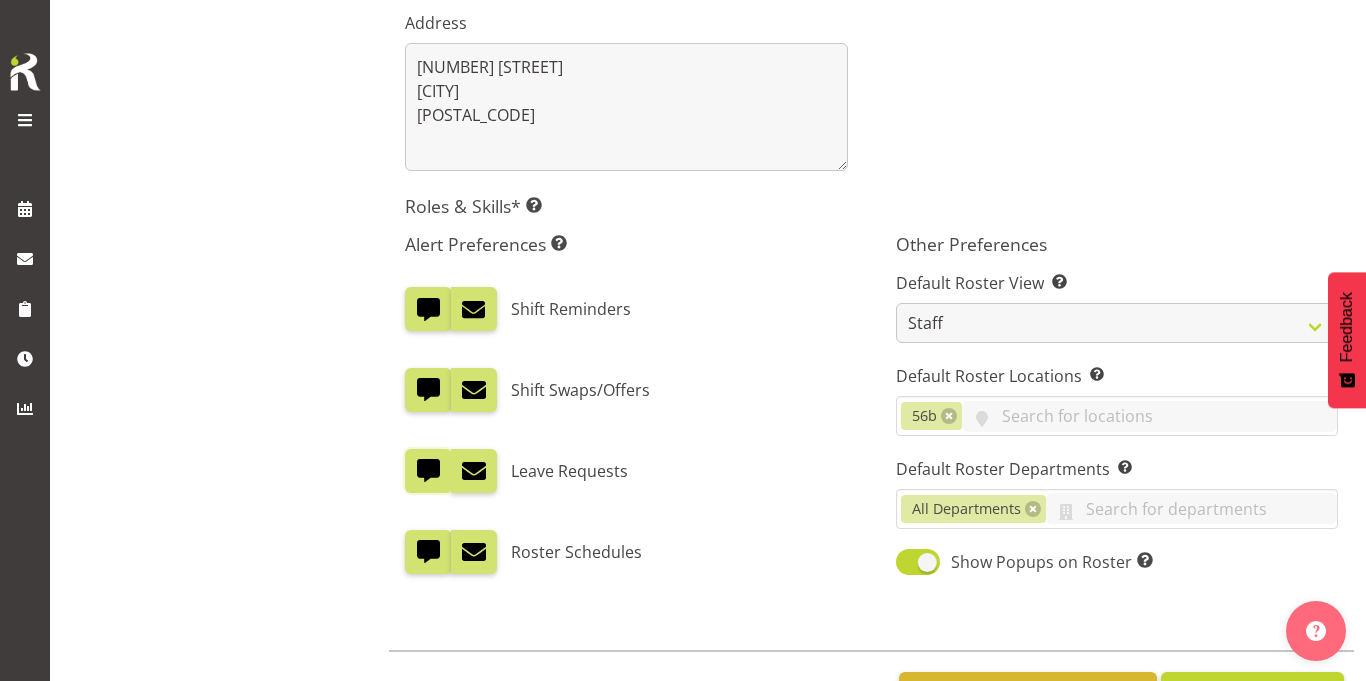 click on "Alert Preferences
Specifies what type(s) of communication the employee will receive alerts through (e.g. text, email, in-app notifications). Multiple types of communication are recommended.         Shift Reminders         Shift Swaps/Offers         Leave Requests         Roster Schedules" at bounding box center [626, 408] 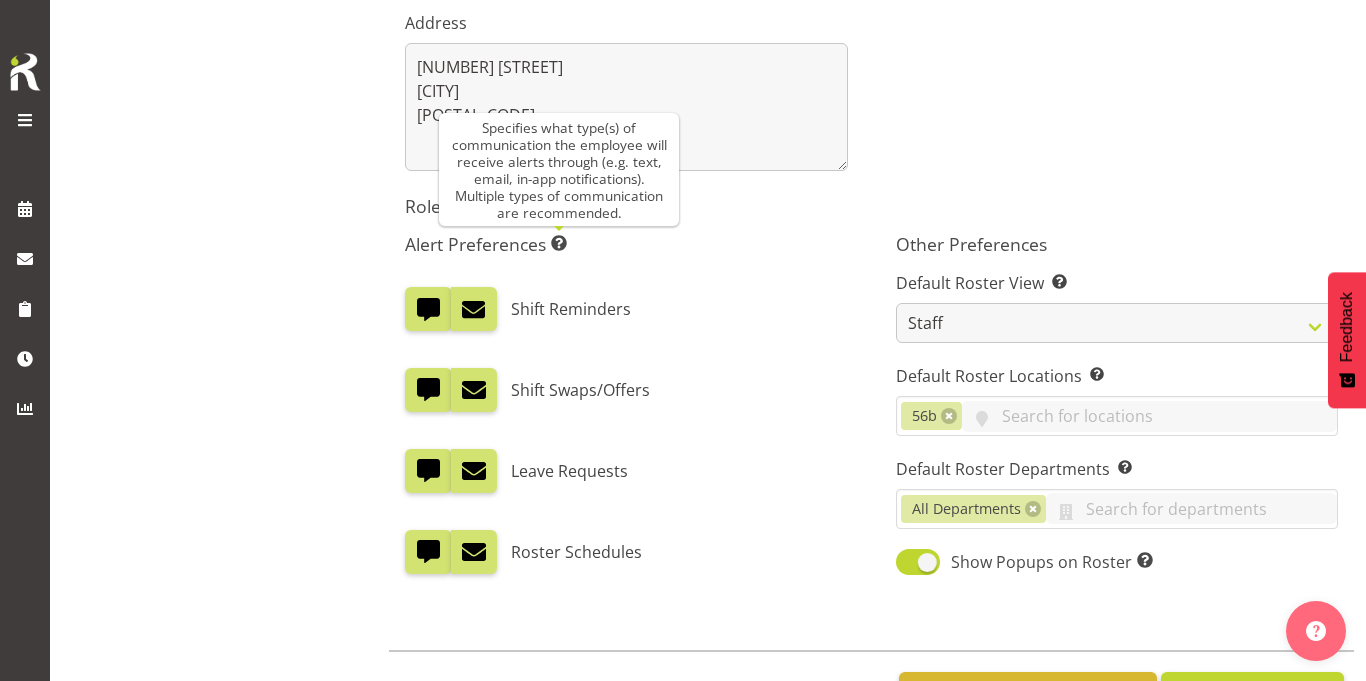 click at bounding box center (559, 243) 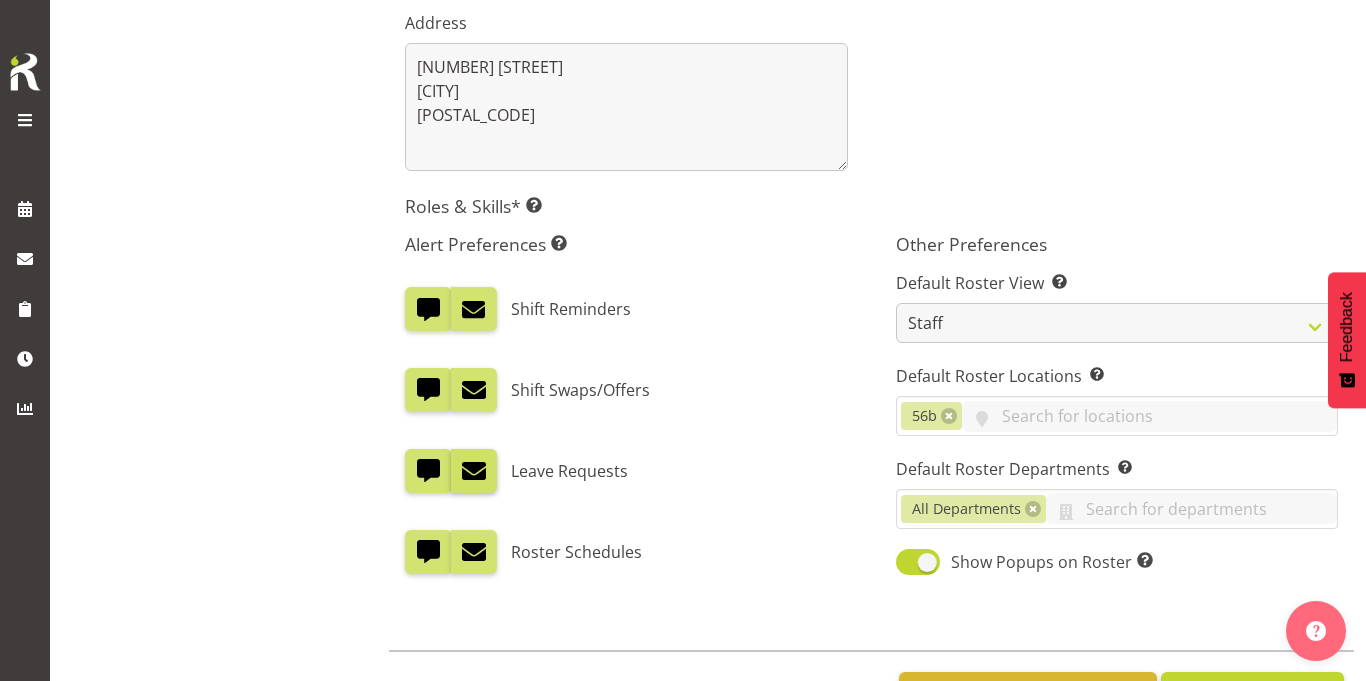 click at bounding box center (474, 471) 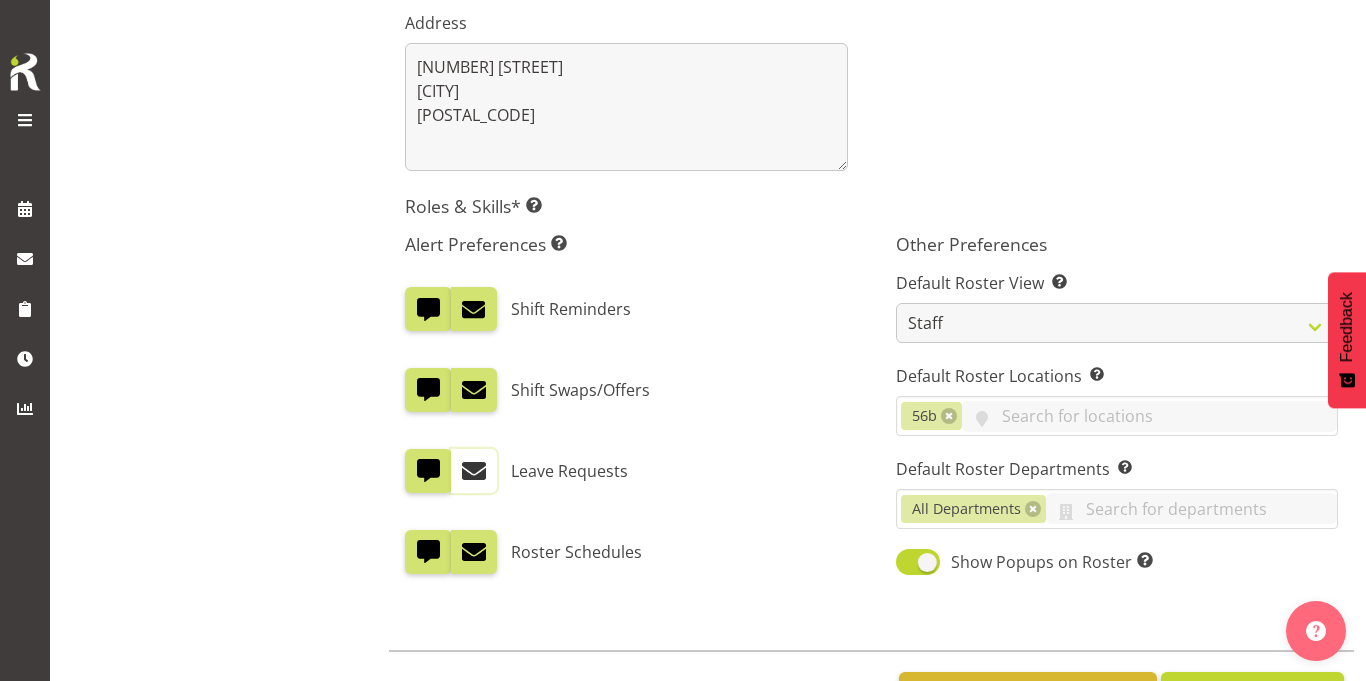 click at bounding box center [474, 471] 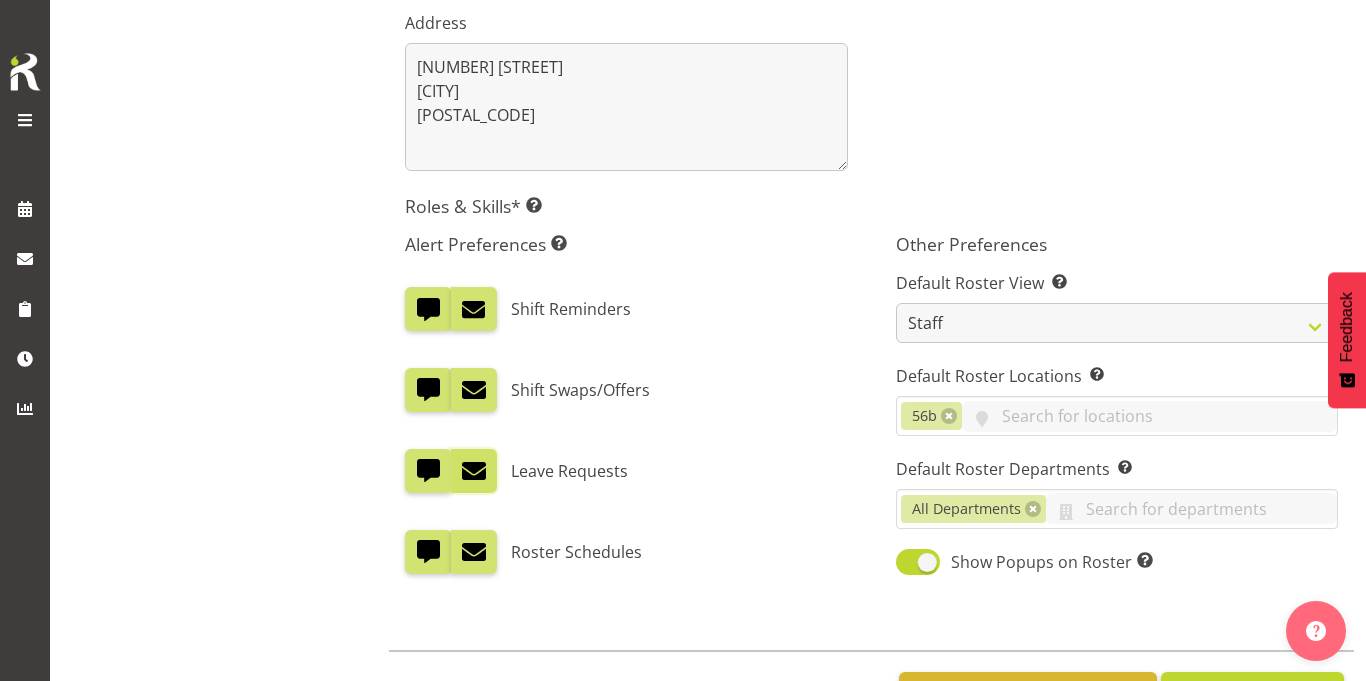 click at bounding box center (474, 471) 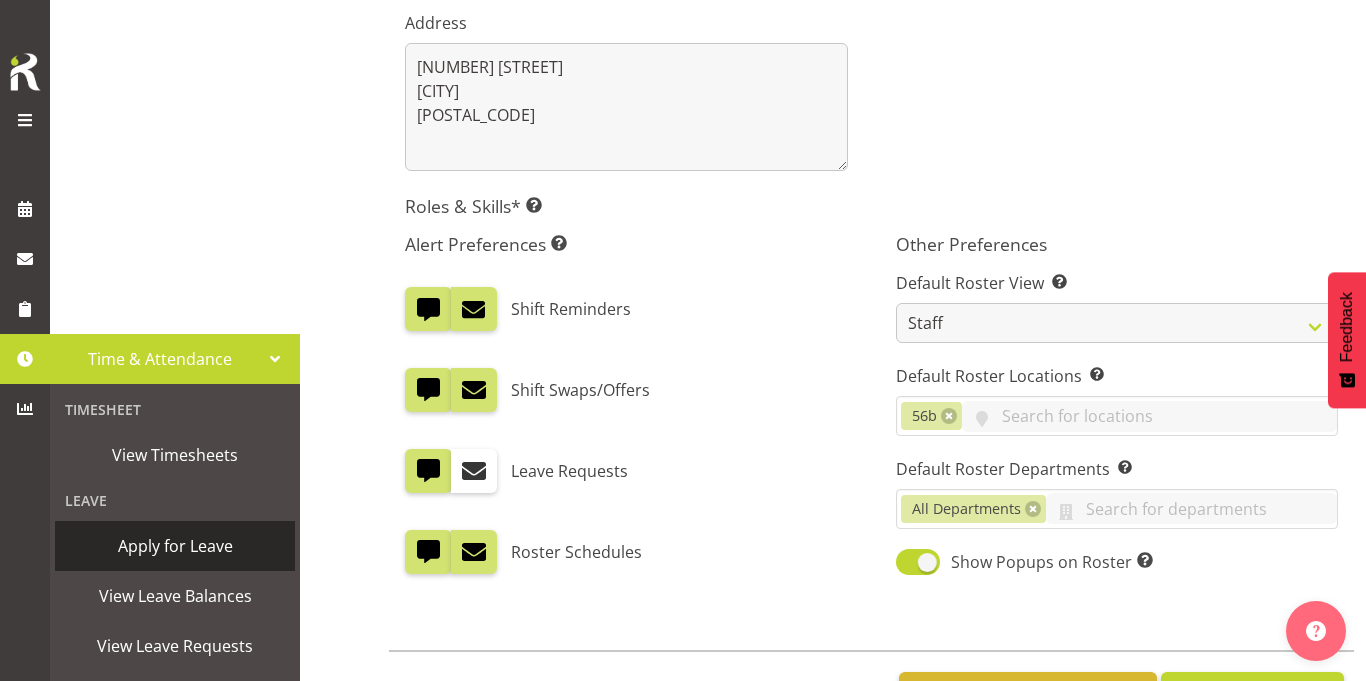 click on "Apply for Leave" at bounding box center (175, 546) 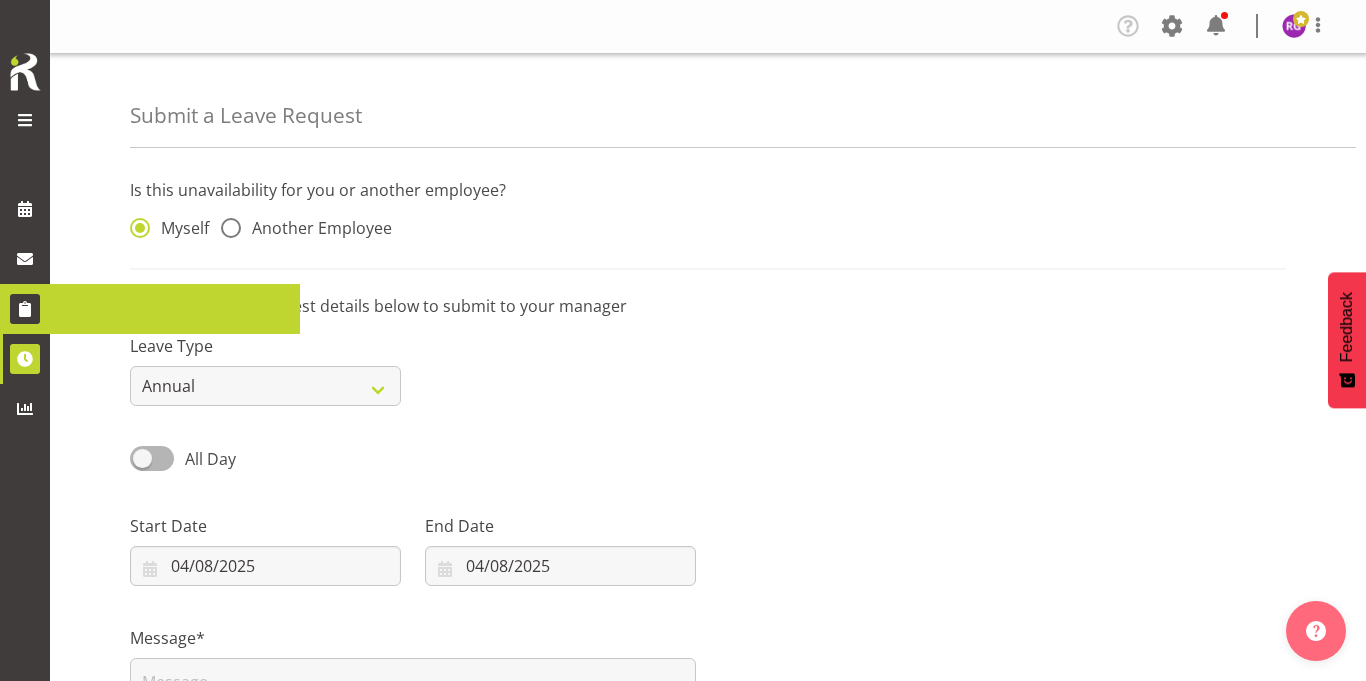 scroll, scrollTop: 0, scrollLeft: 0, axis: both 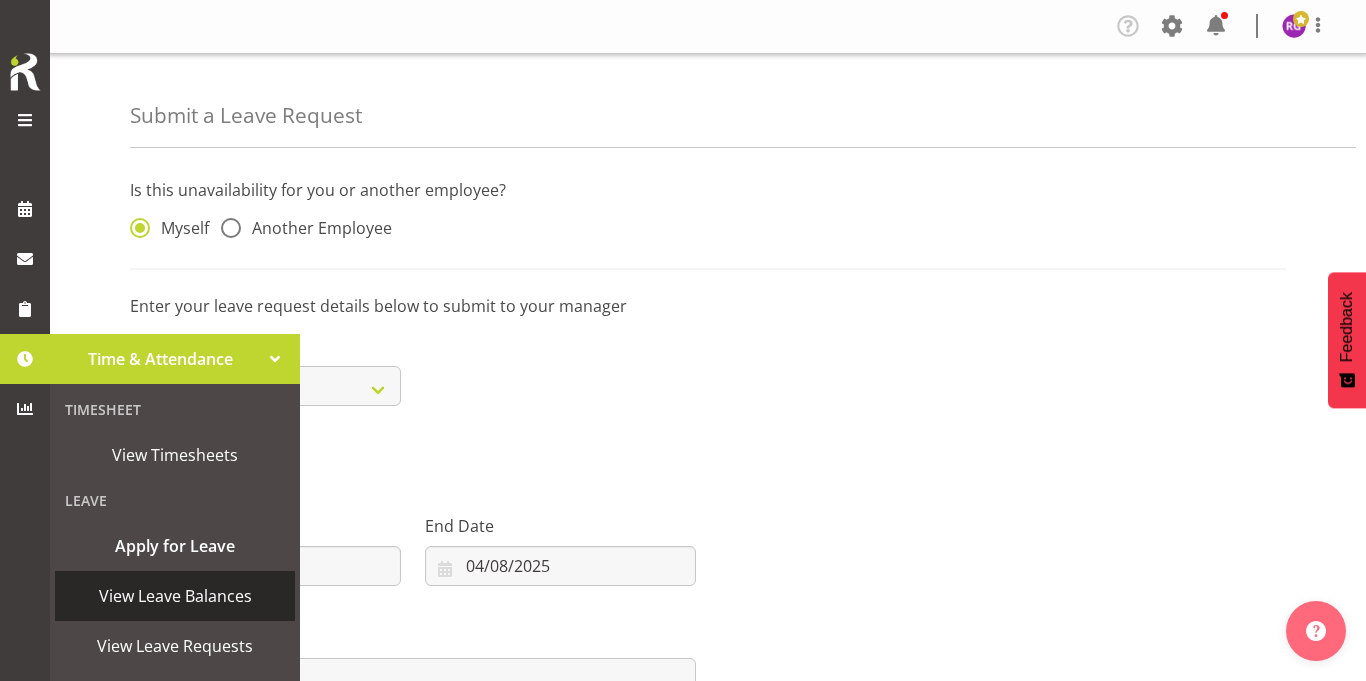 click on "View Leave Balances" at bounding box center (175, 596) 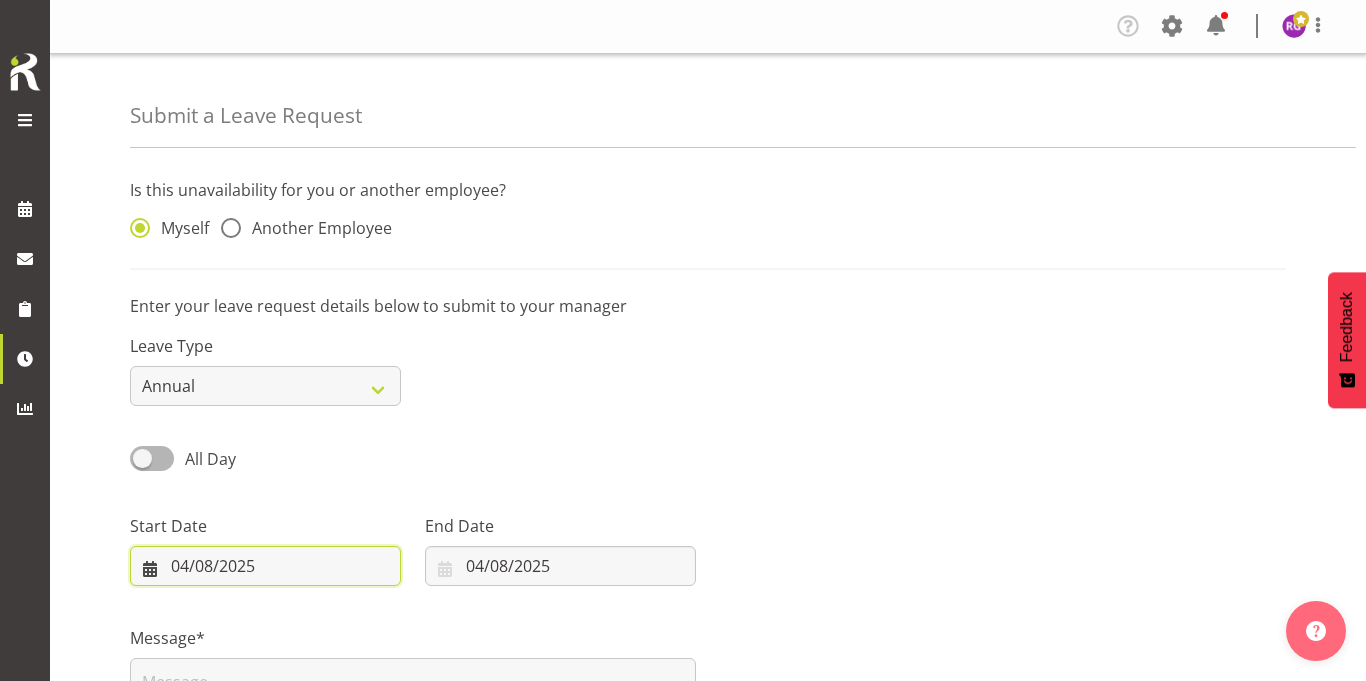 click on "04/08/2025" at bounding box center (265, 566) 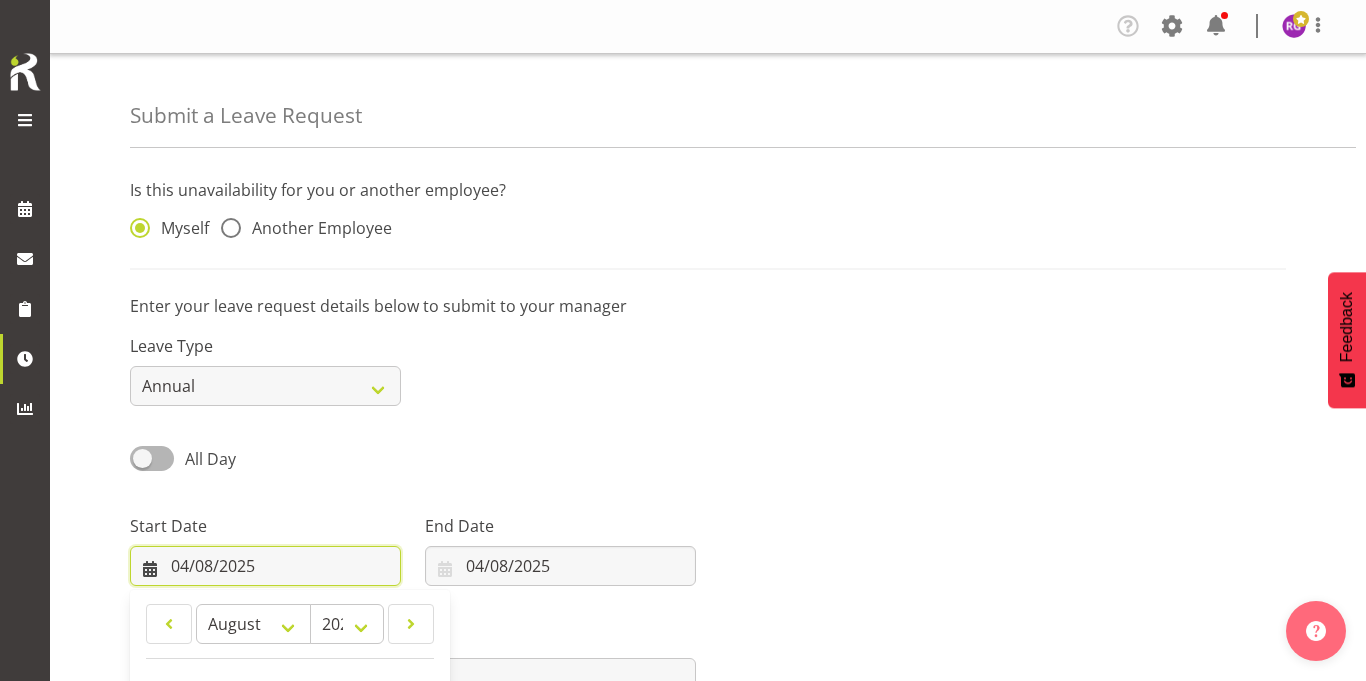 click on "04/08/2025" at bounding box center (265, 566) 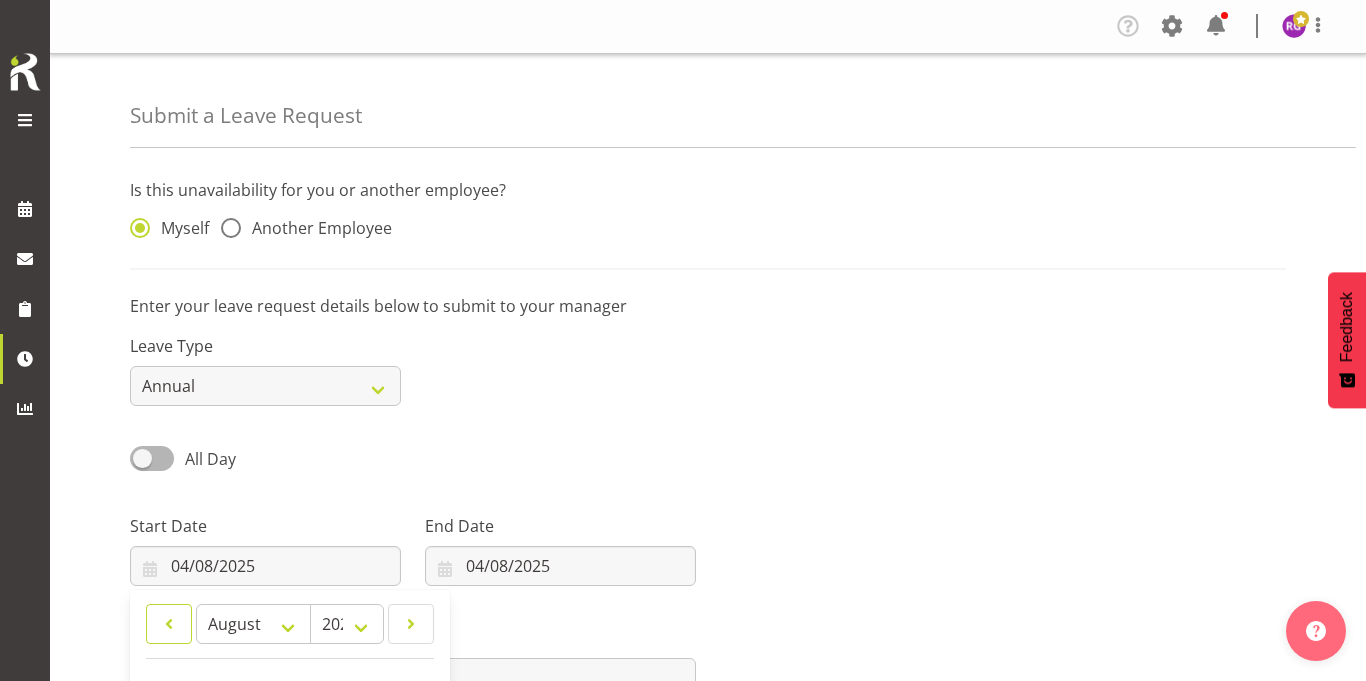 click at bounding box center (169, 624) 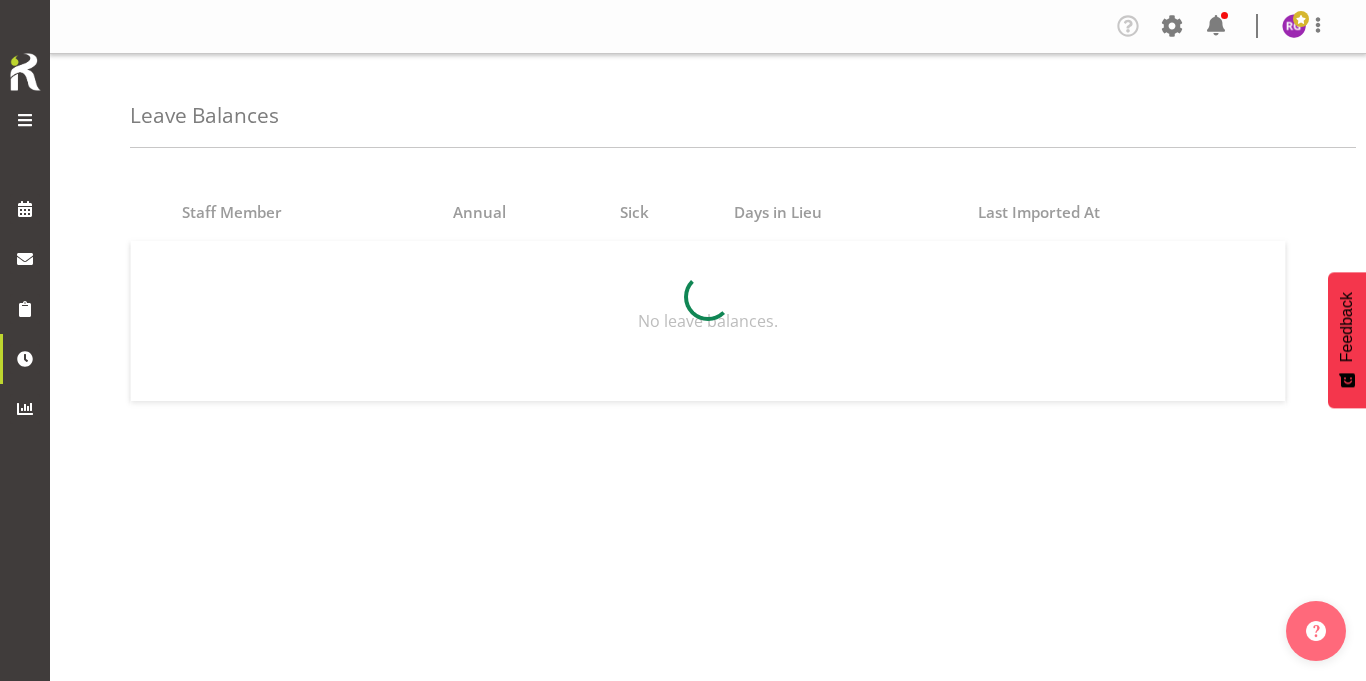 scroll, scrollTop: 0, scrollLeft: 0, axis: both 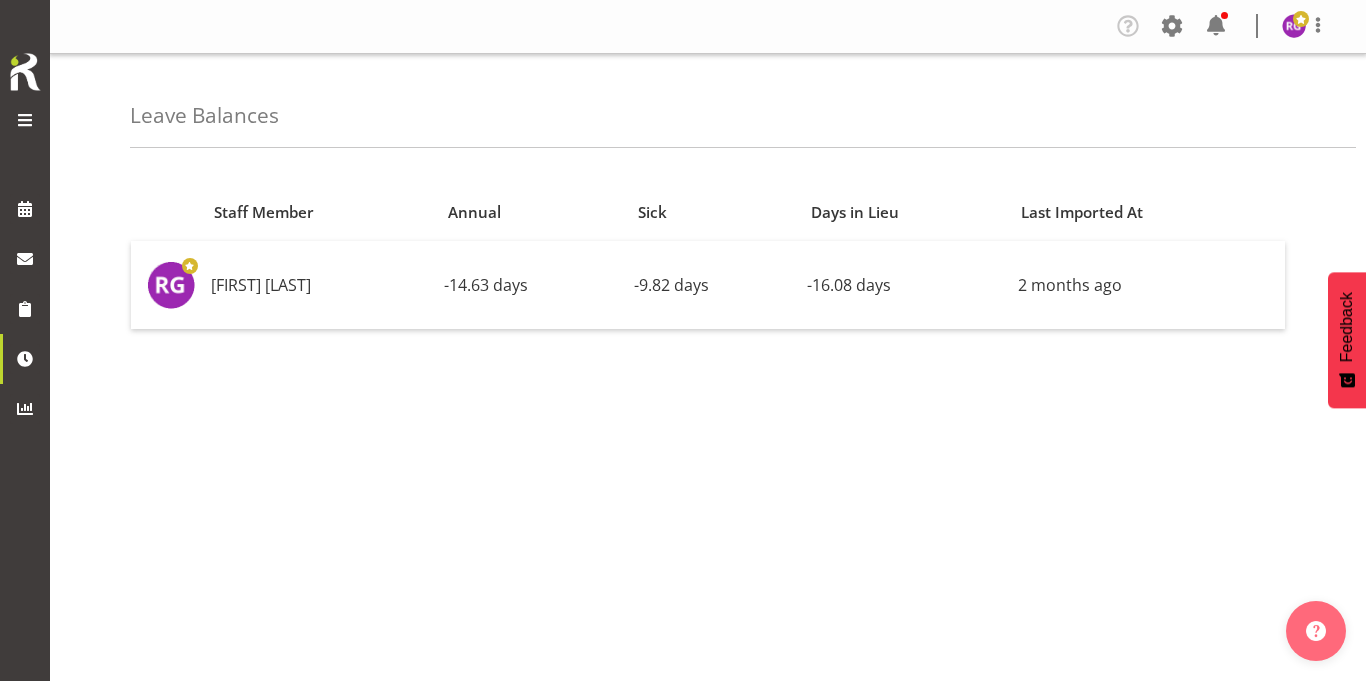 drag, startPoint x: 0, startPoint y: 0, endPoint x: 372, endPoint y: 606, distance: 711.06964 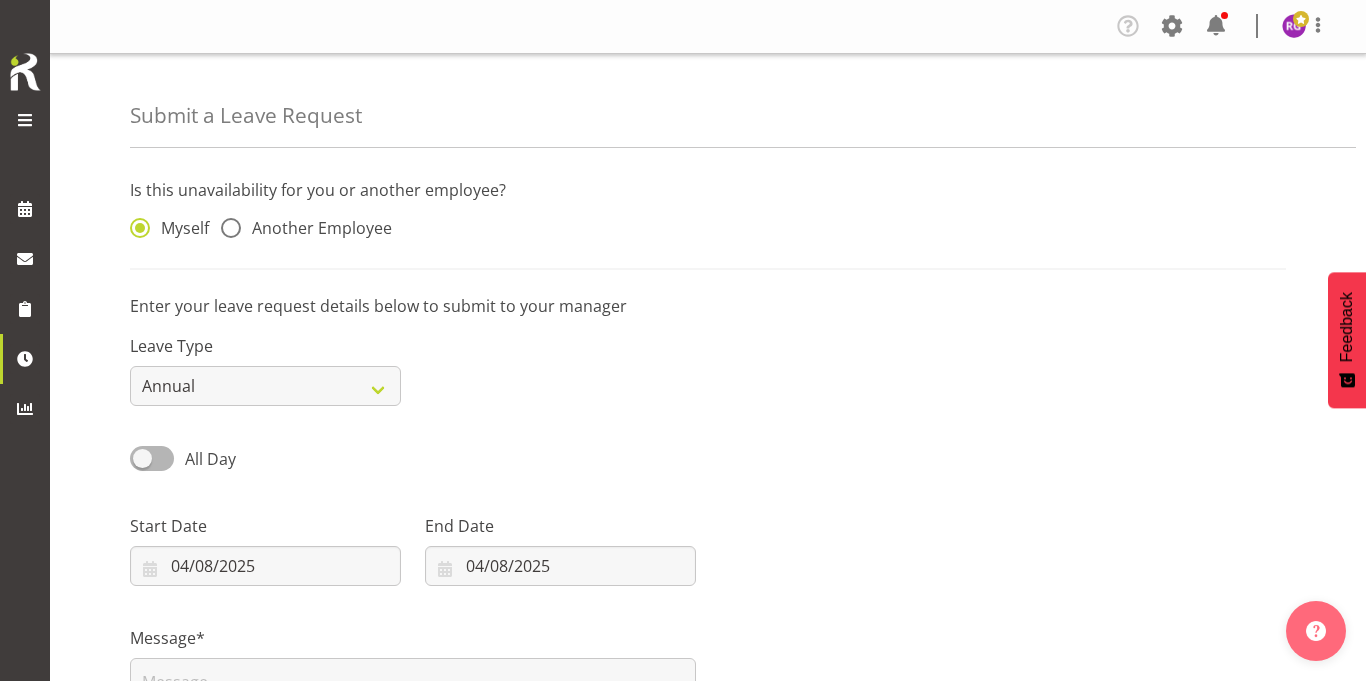scroll, scrollTop: 0, scrollLeft: 0, axis: both 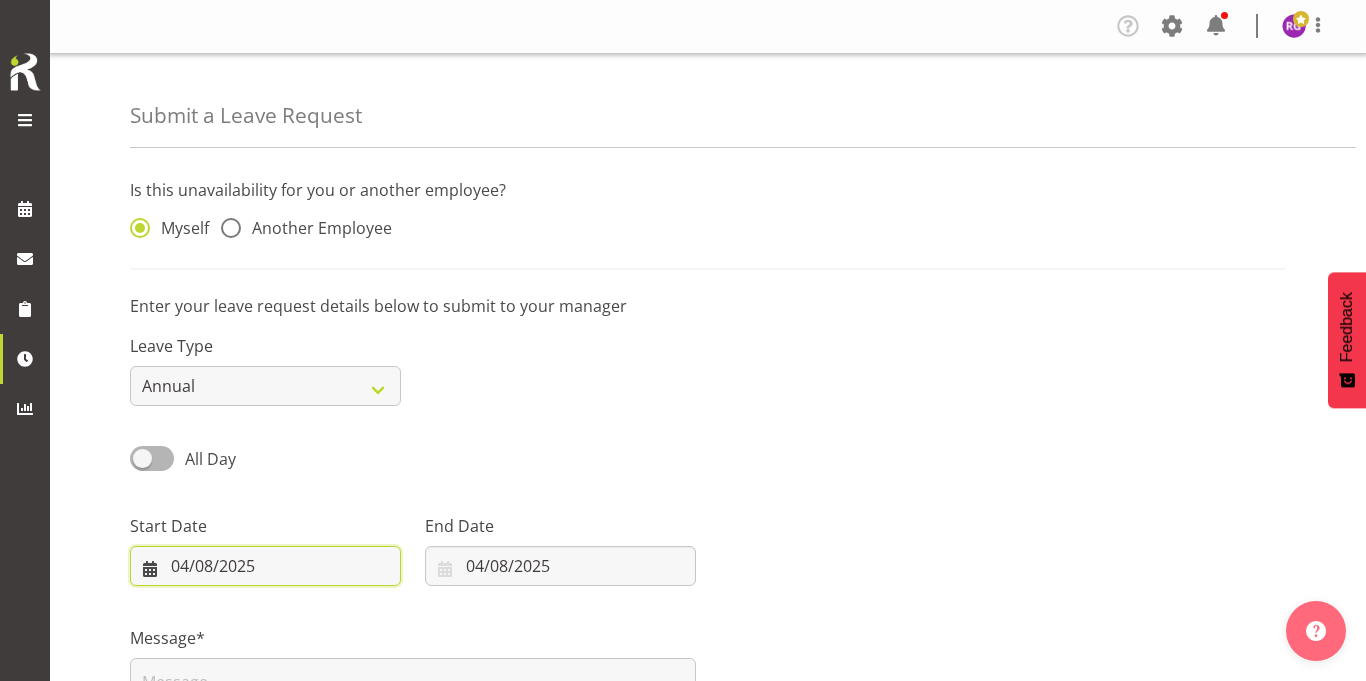 click on "04/08/2025" at bounding box center [265, 566] 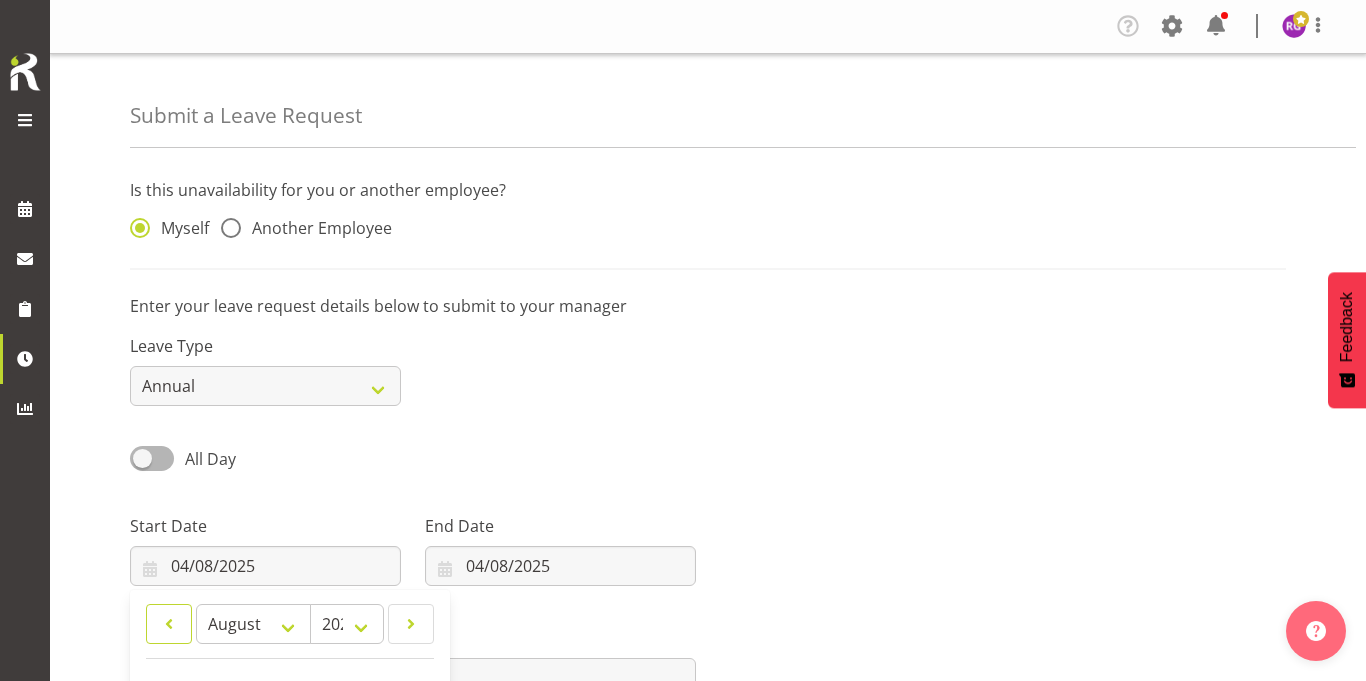 click at bounding box center [169, 624] 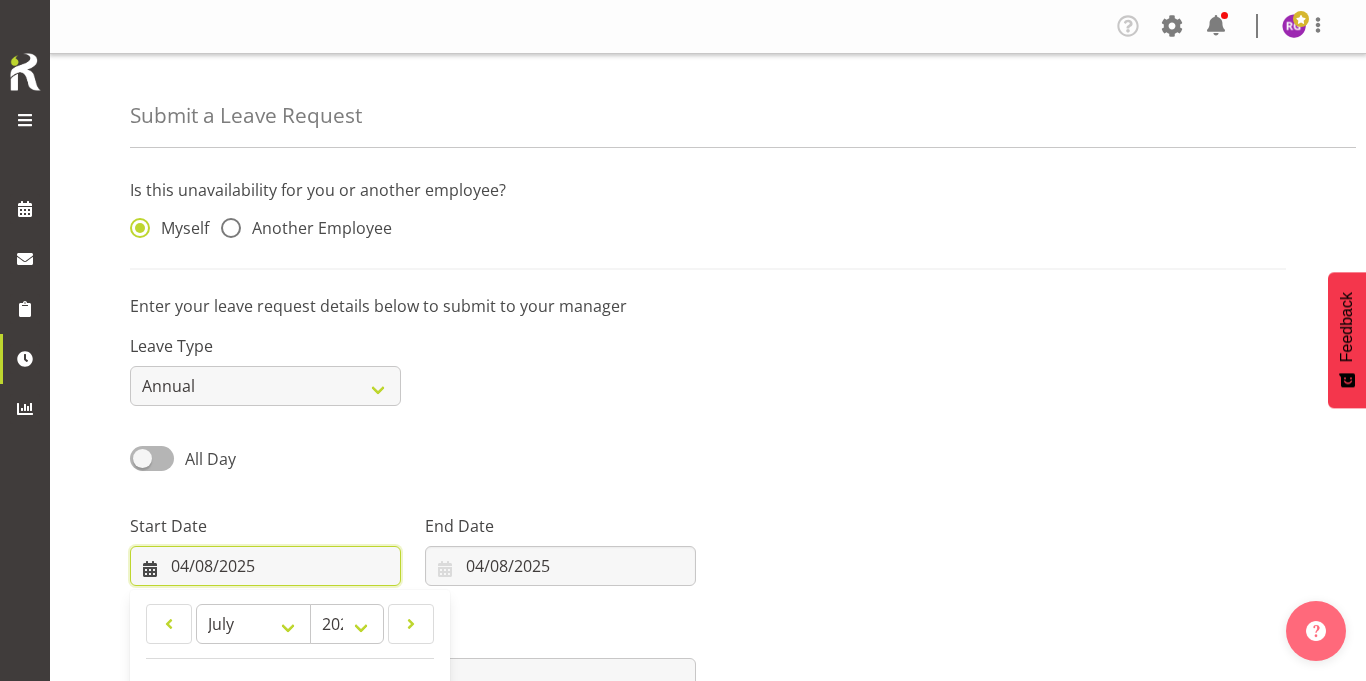 click on "04/08/2025" at bounding box center (265, 566) 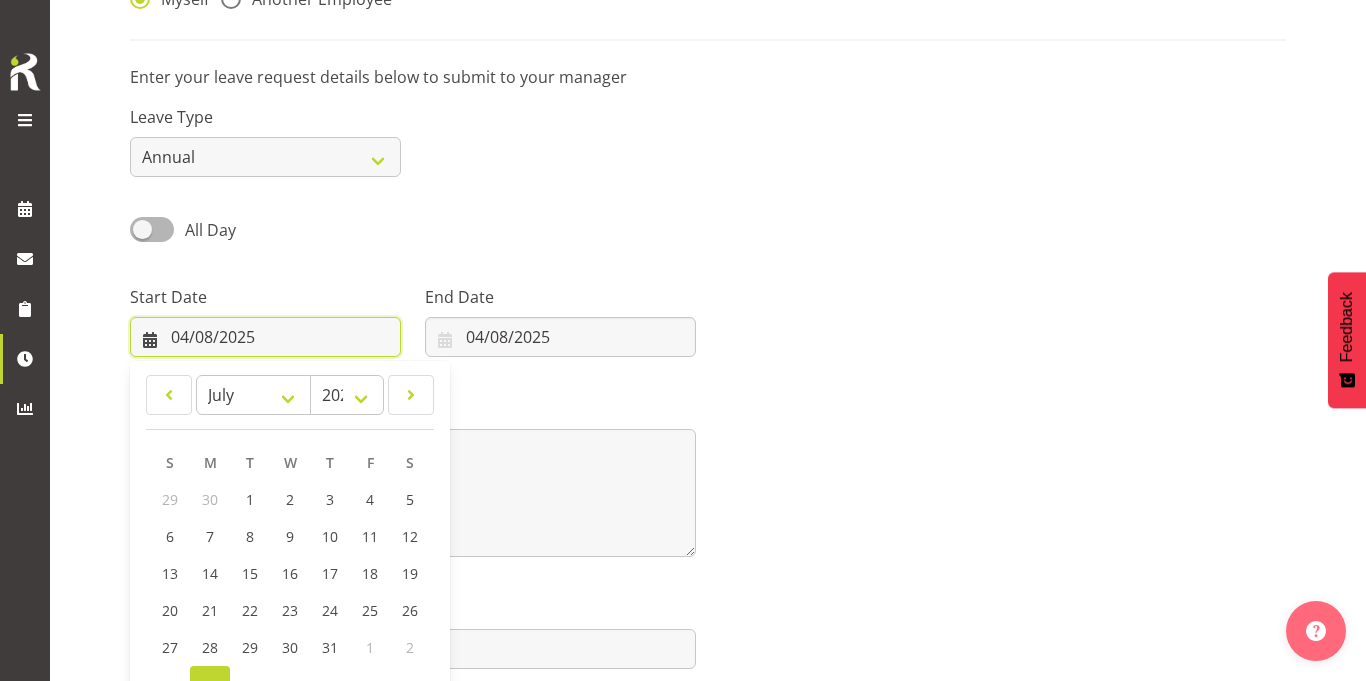 scroll, scrollTop: 233, scrollLeft: 0, axis: vertical 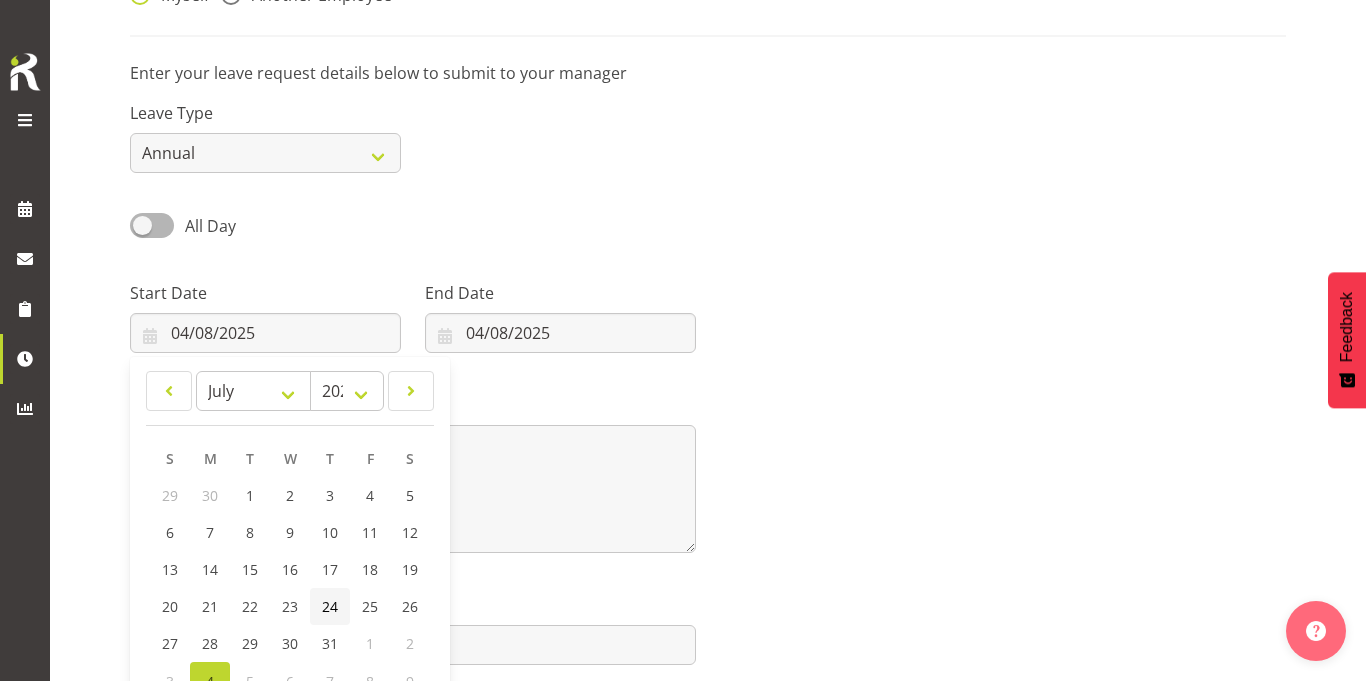 click on "24" at bounding box center (330, 606) 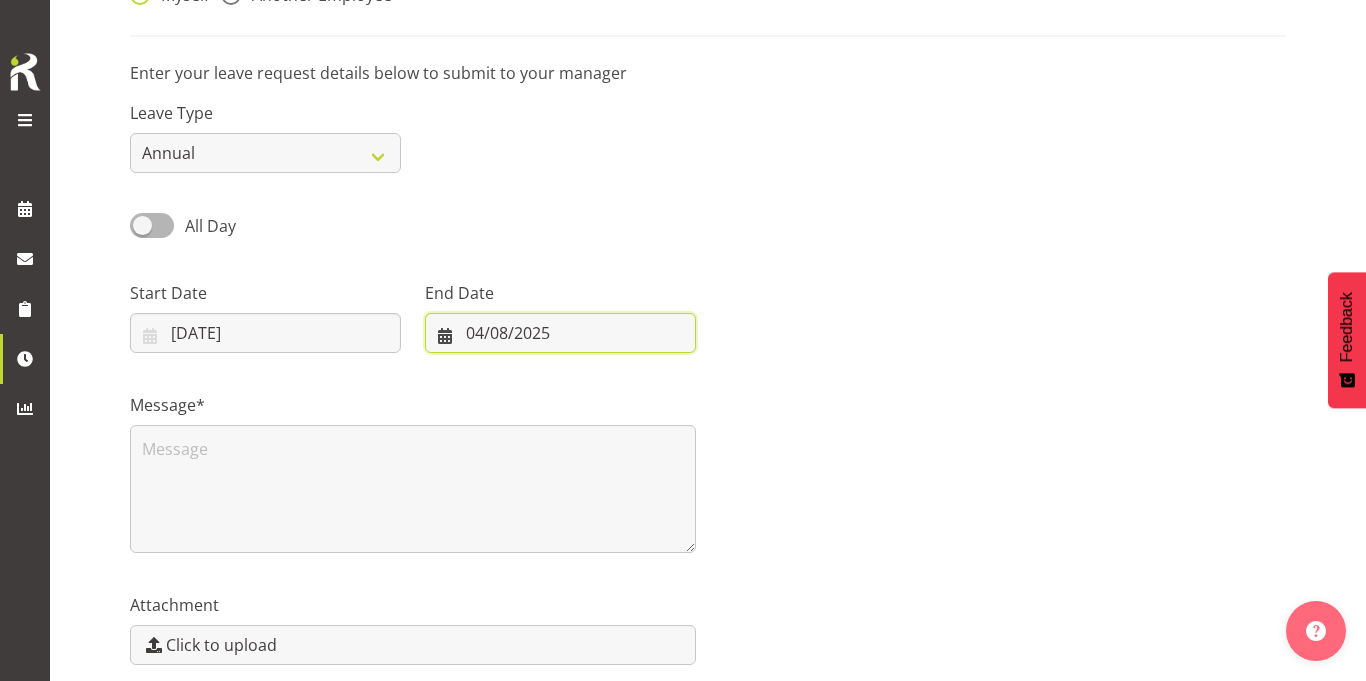 click on "04/08/2025" at bounding box center [560, 333] 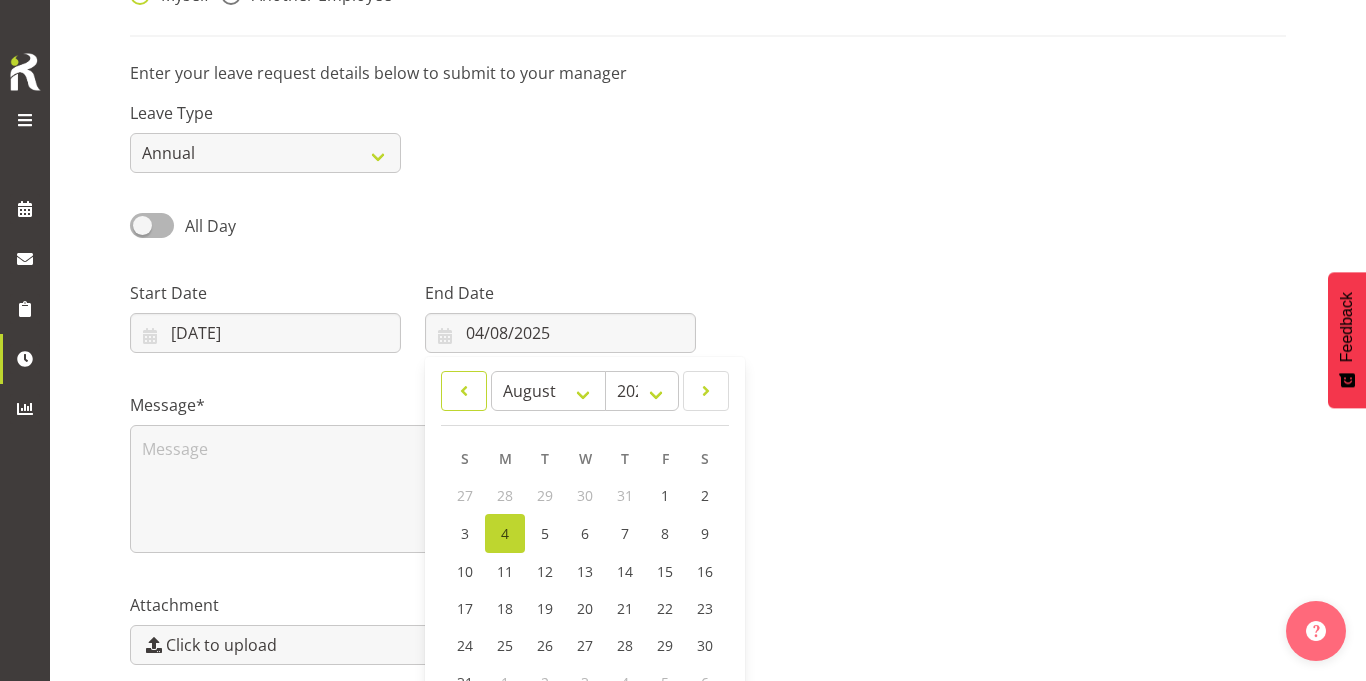 click at bounding box center [464, 391] 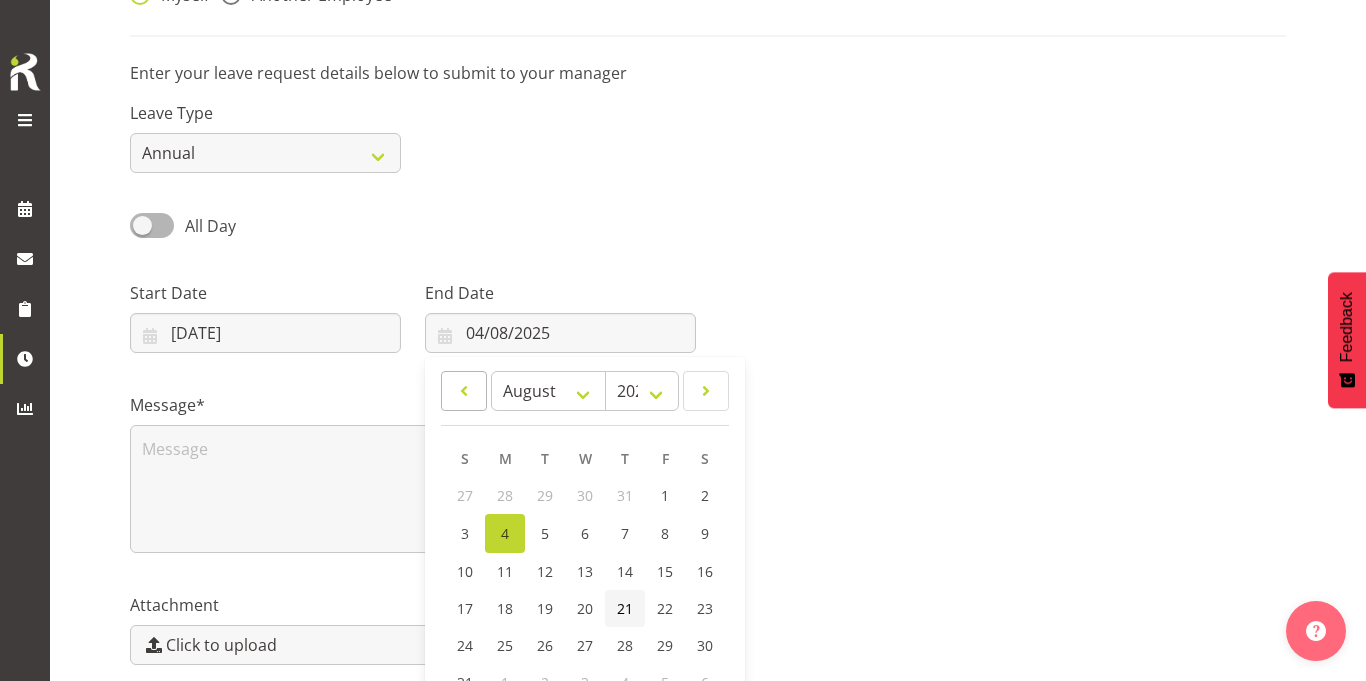 select on "6" 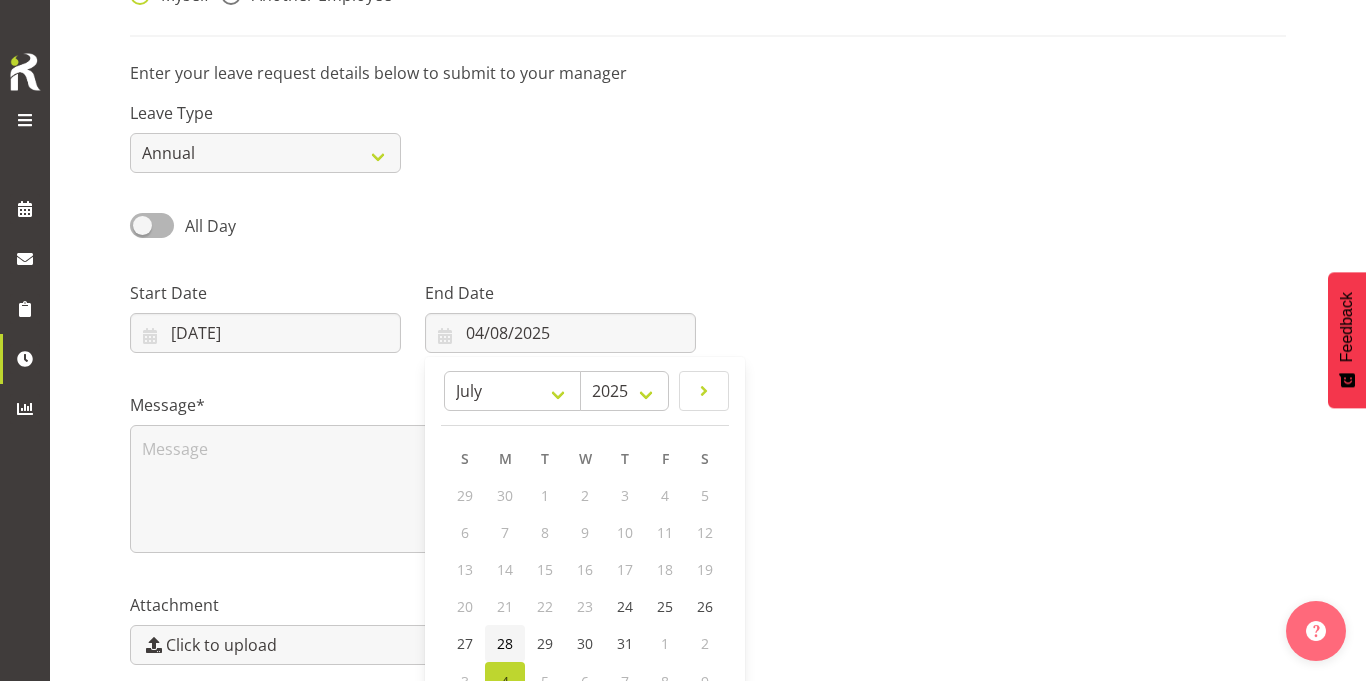 click on "28" at bounding box center (505, 643) 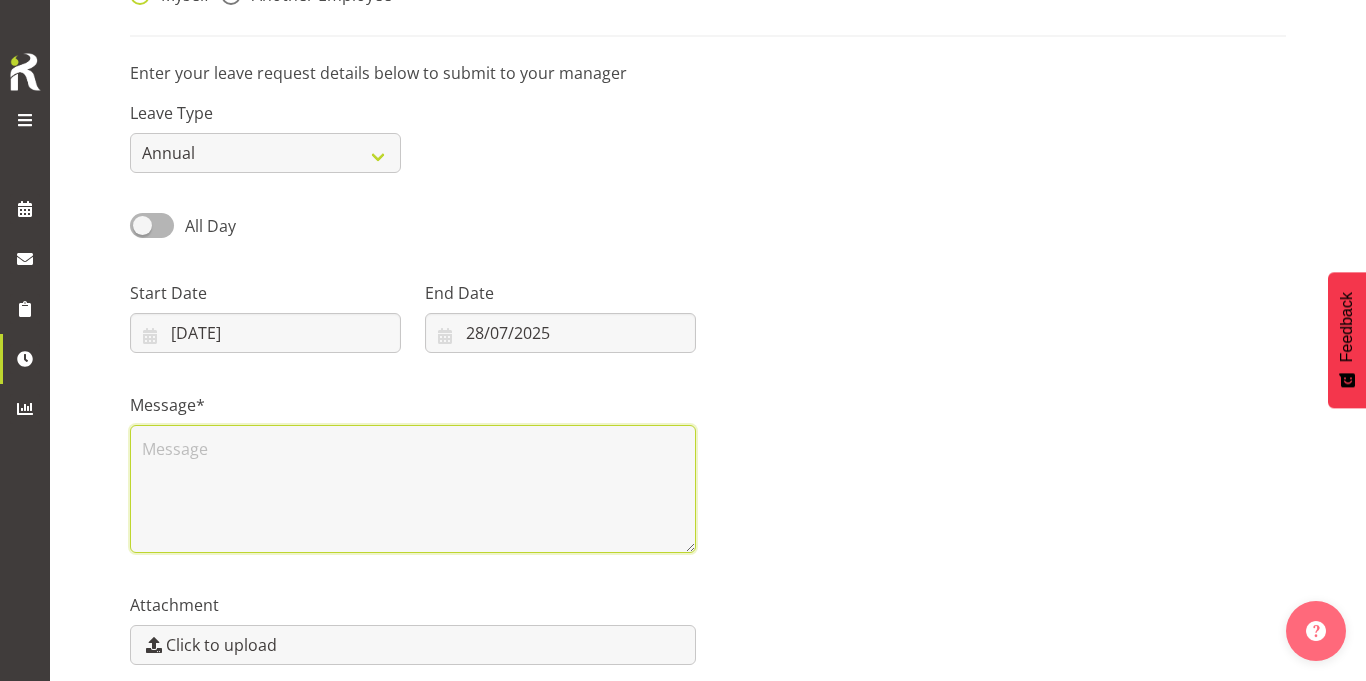 click at bounding box center (413, 489) 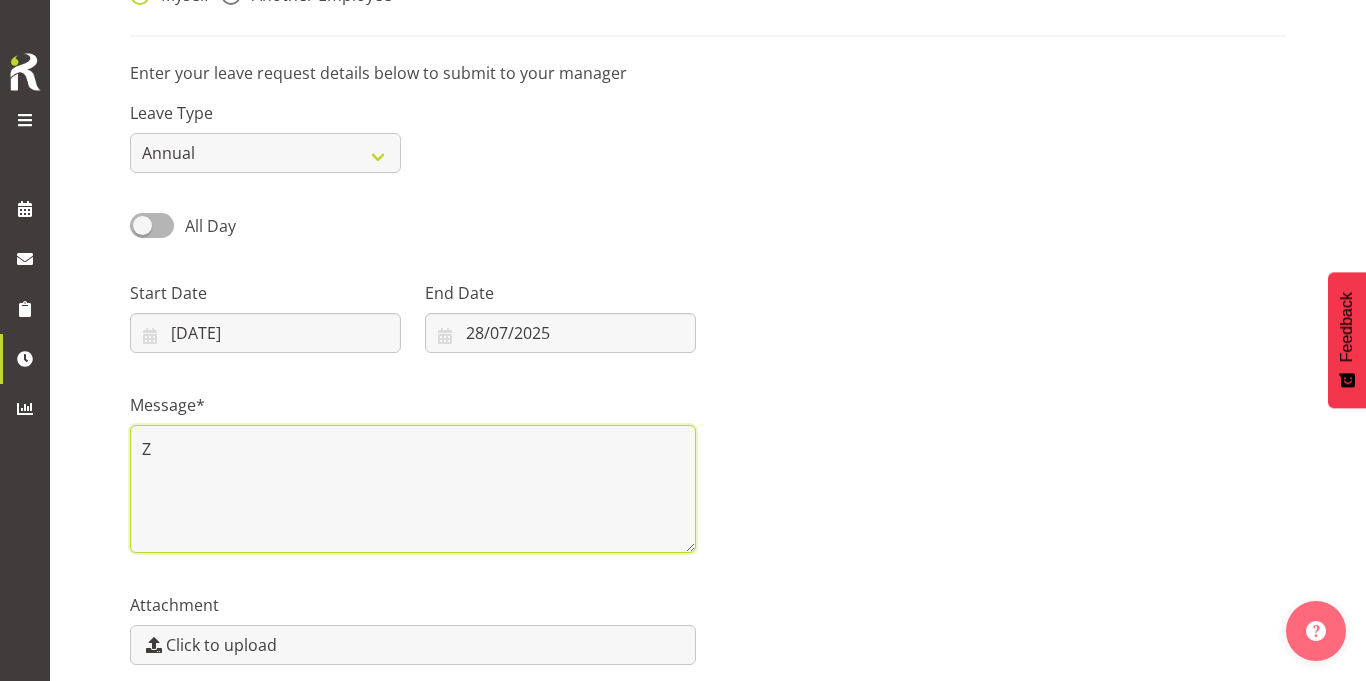type on "Z" 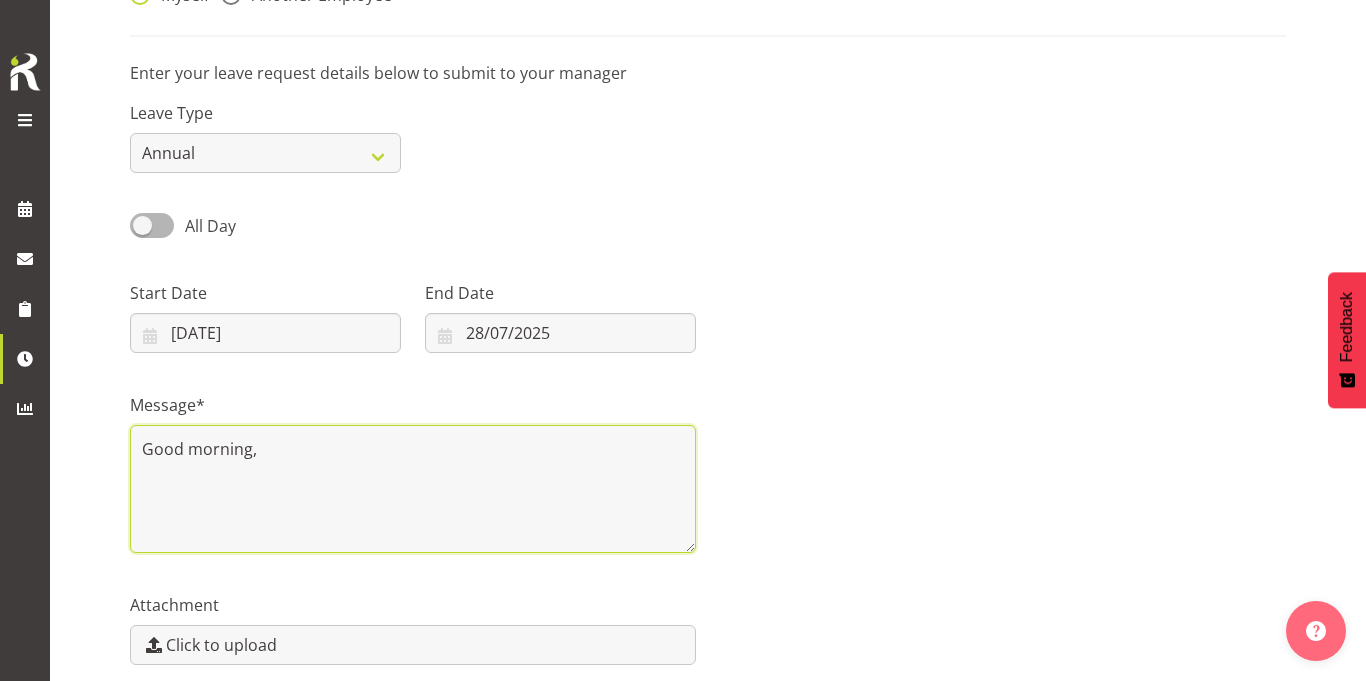 click on "Good morning," at bounding box center (413, 489) 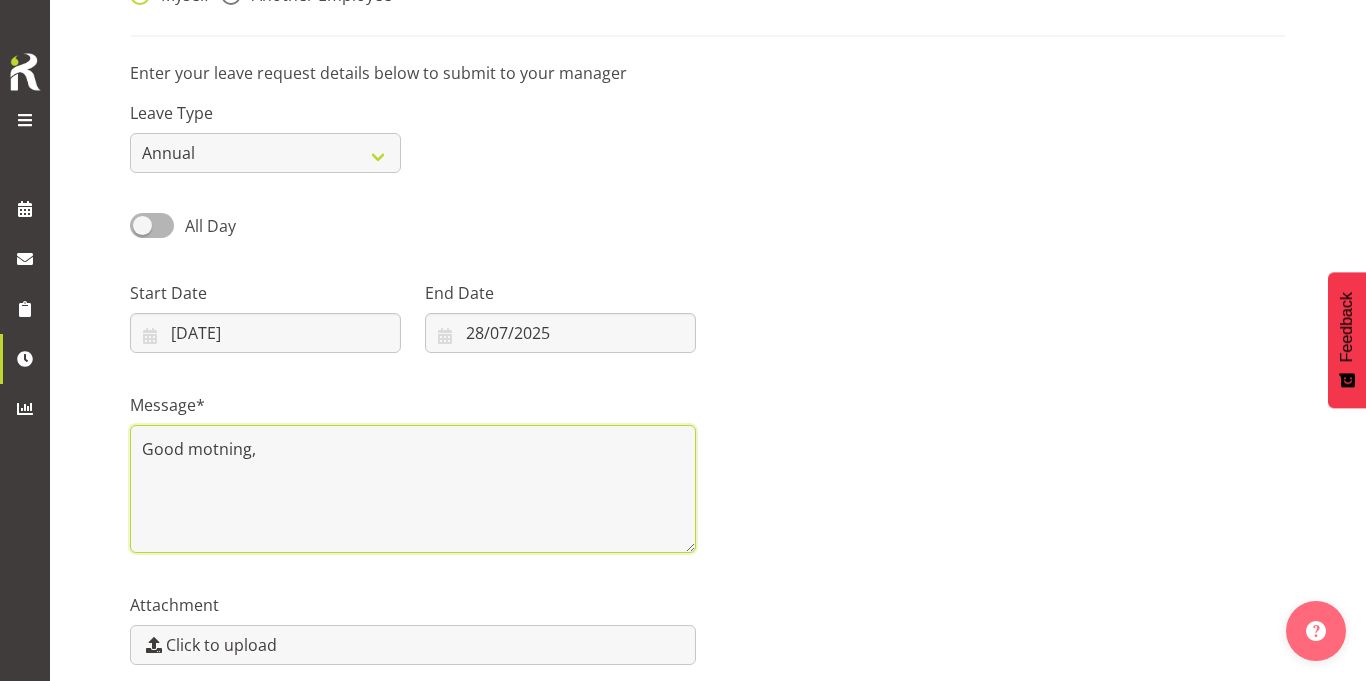 click on "Good motning," at bounding box center (413, 489) 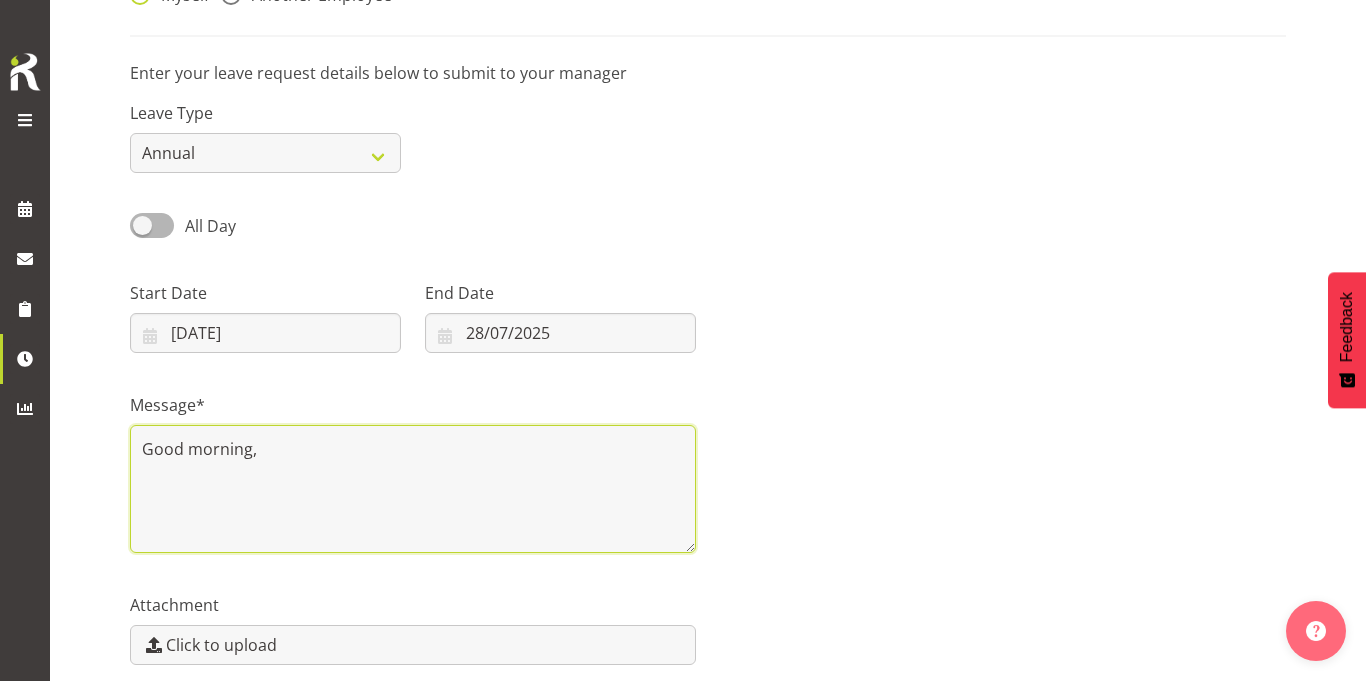 click on "Good morning," at bounding box center [413, 489] 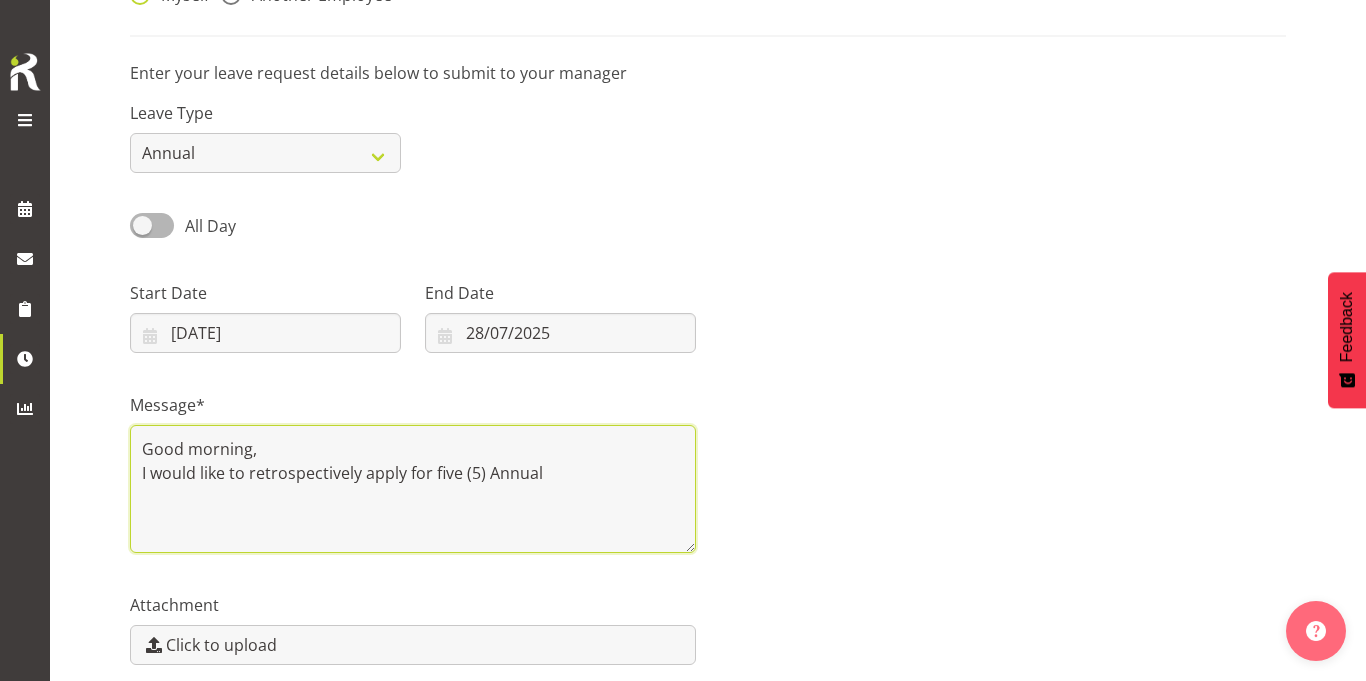 click on "Good morning,
I would like to retrospectively apply for five (5) Annual" at bounding box center (413, 489) 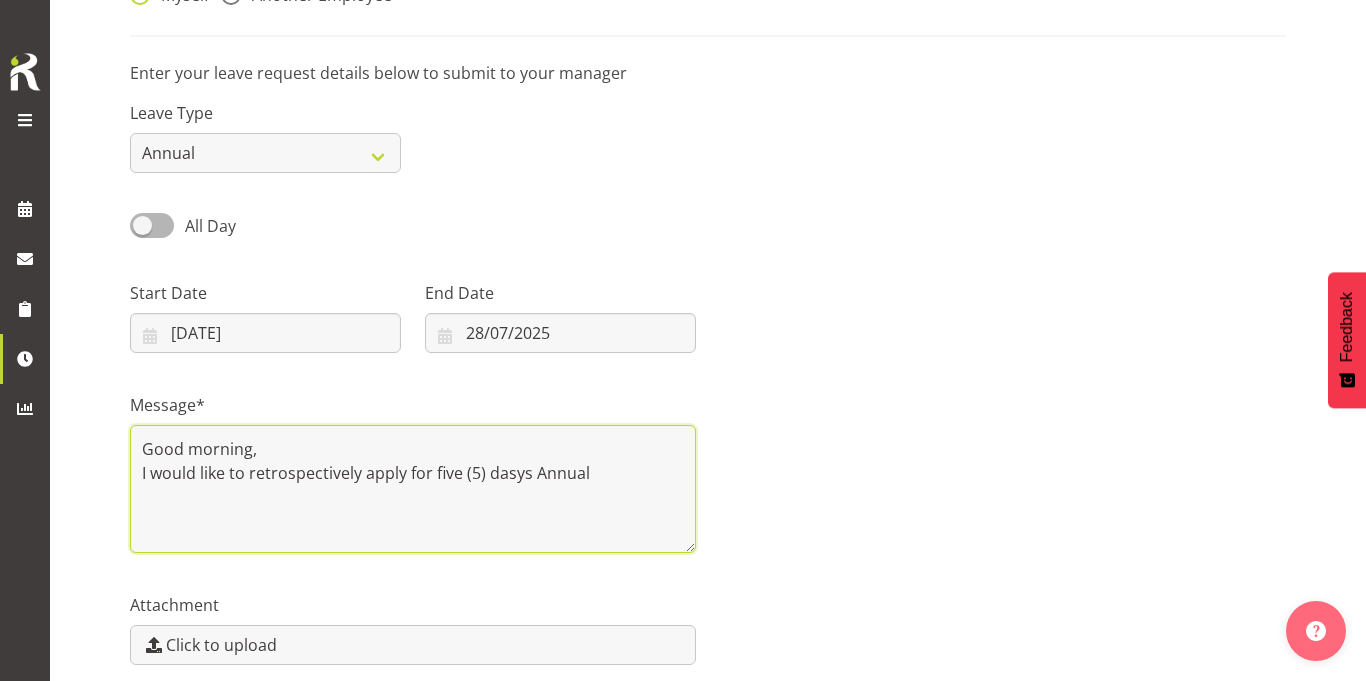 click on "Good morning,
I would like to retrospectively apply for five (5) dasys Annual" at bounding box center (413, 489) 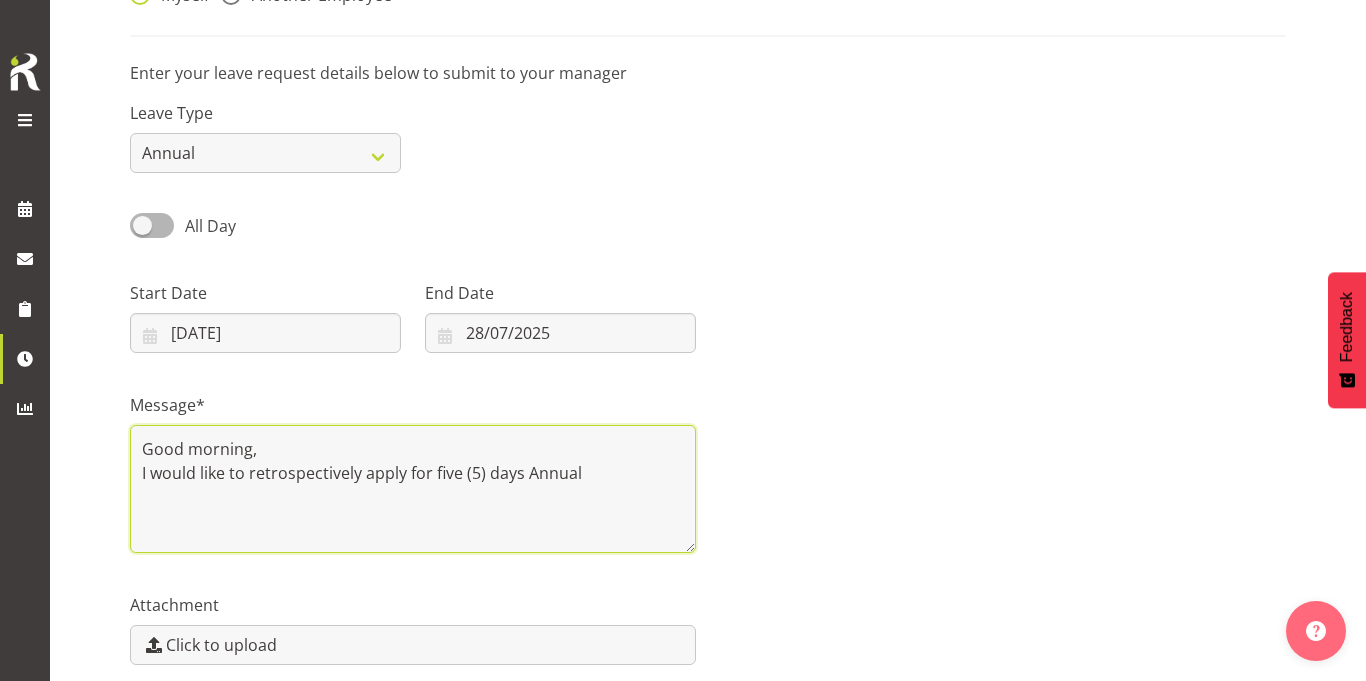 click on "Good morning,
I would like to retrospectively apply for five (5) days Annual" at bounding box center (413, 489) 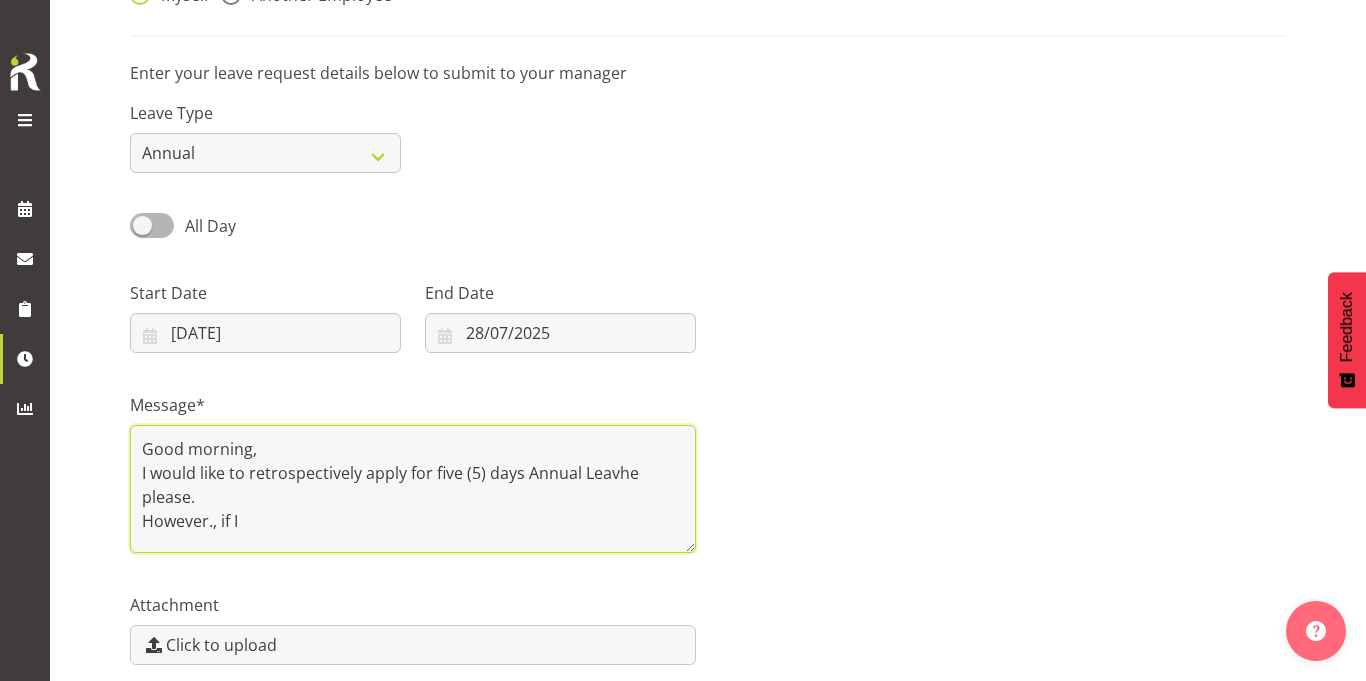 click on "Good morning,
I would like to retrospectively apply for five (5) days Annual Leavhe please.
However., if I" at bounding box center [413, 489] 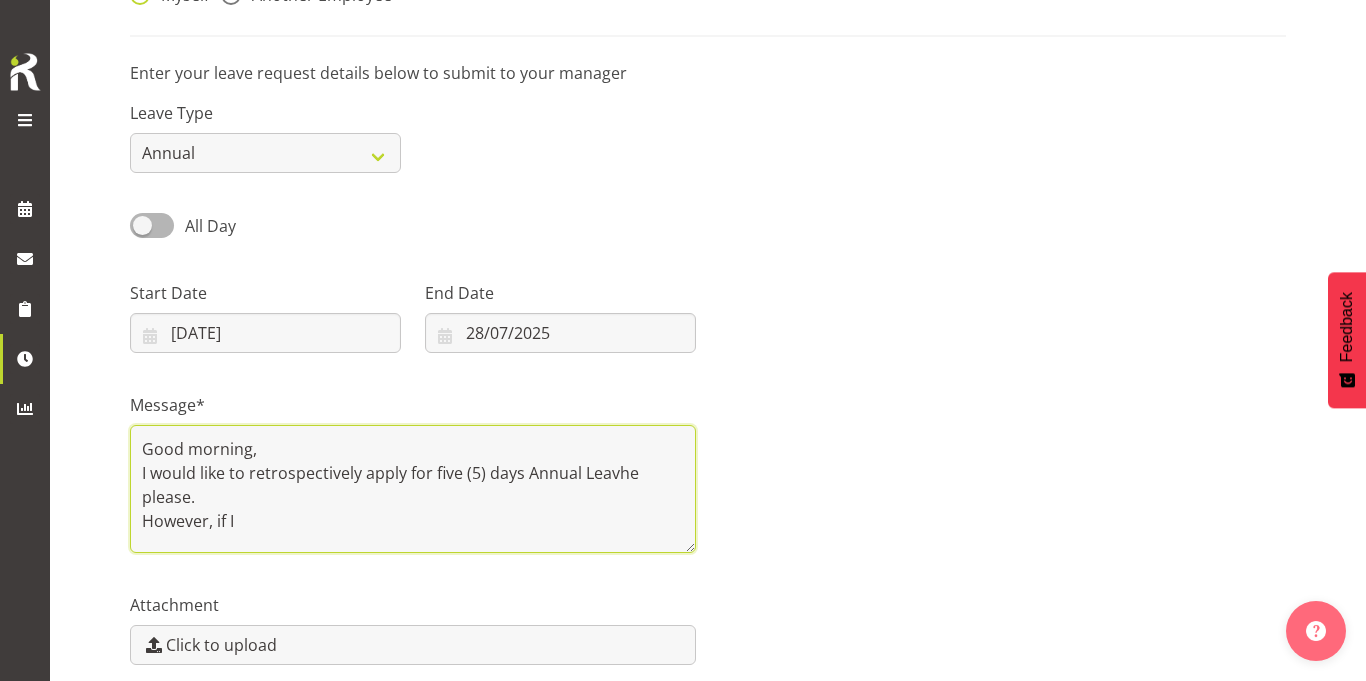 click on "Good morning,
I would like to retrospectively apply for five (5) days Annual Leavhe please.
However, if I" at bounding box center [413, 489] 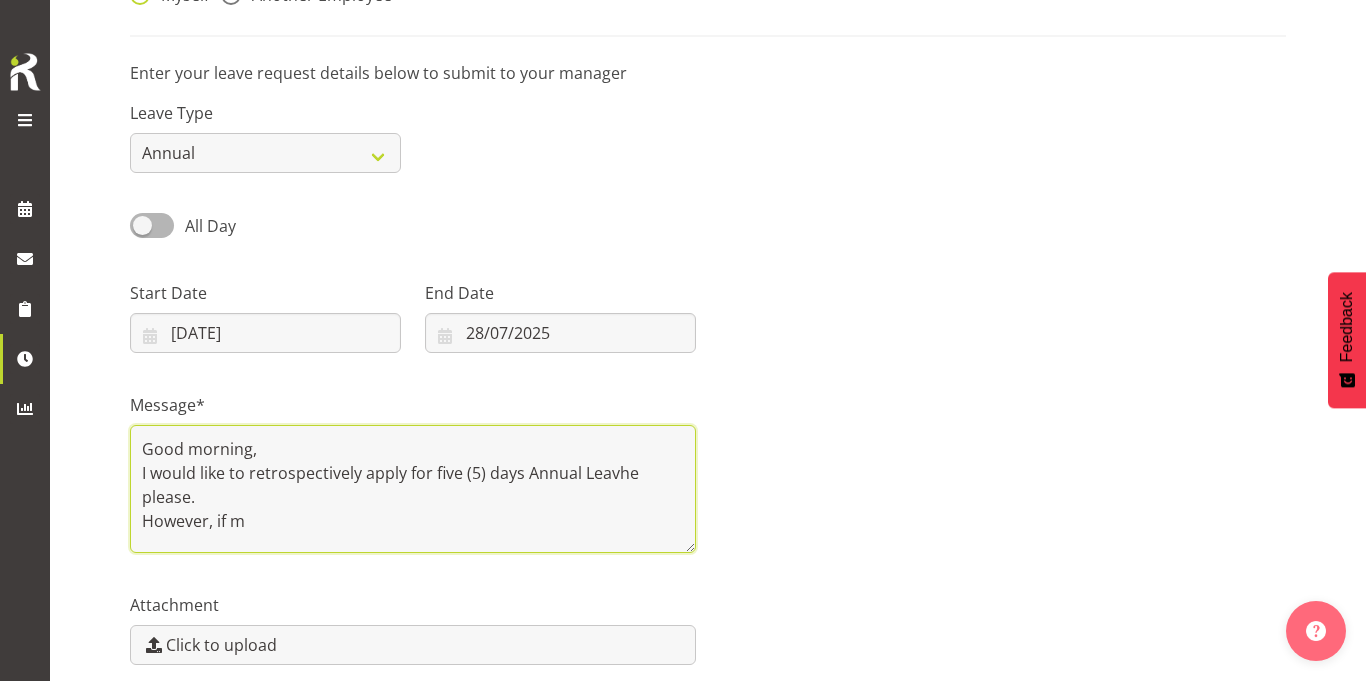 click on "Good morning,
I would like to retrospectively apply for five (5) days Annual Leavhe please.
However, if m" at bounding box center (413, 489) 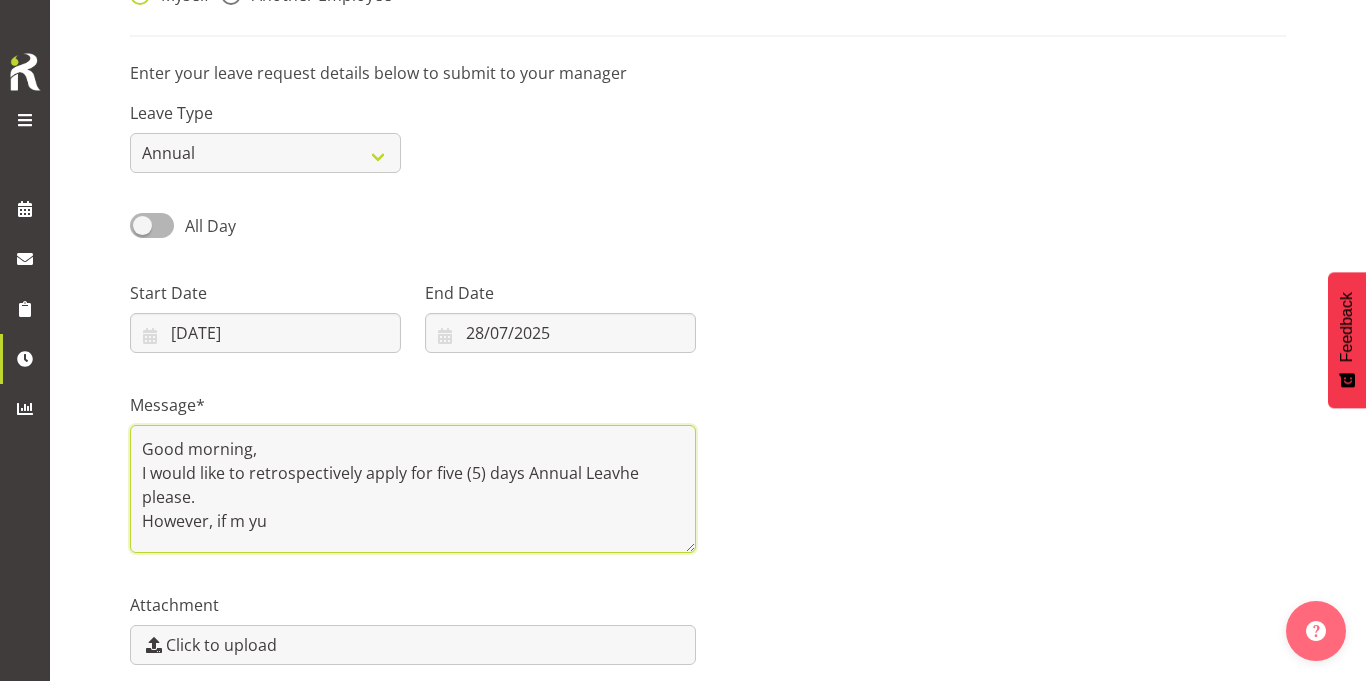 click on "Good morning,
I would like to retrospectively apply for five (5) days Annual Leavhe please.
However, if m yu" at bounding box center (413, 489) 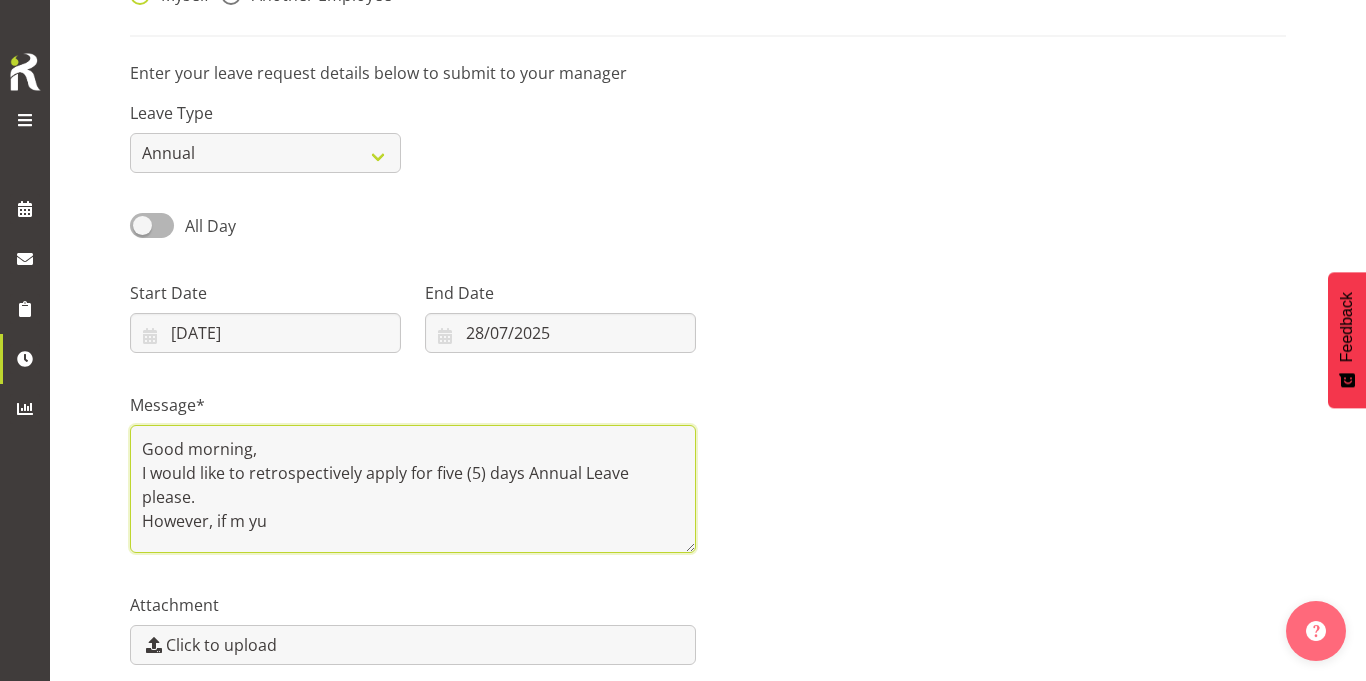 click on "Good morning,
I would like to retrospectively apply for five (5) days Annual Leave please.
However, if m yu" at bounding box center (413, 489) 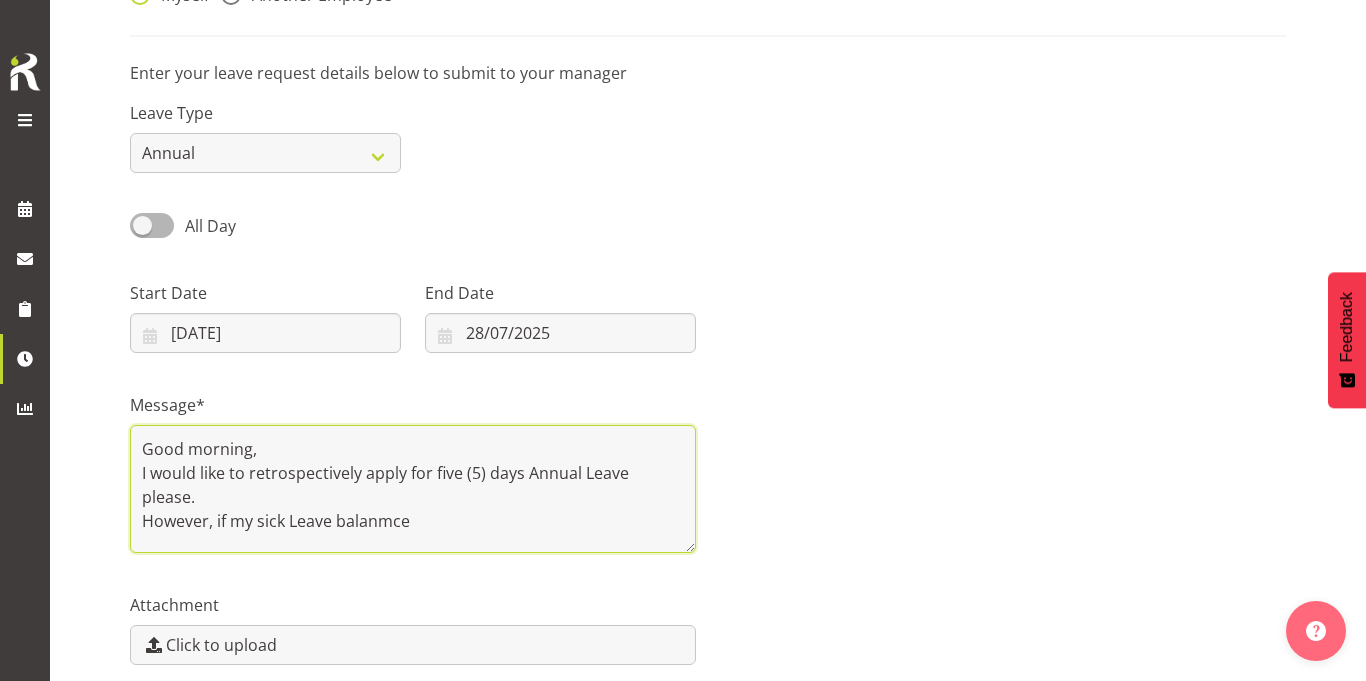 click on "Good morning,
I would like to retrospectively apply for five (5) days Annual Leave please.
However, if my sick Leave balanmce" at bounding box center [413, 489] 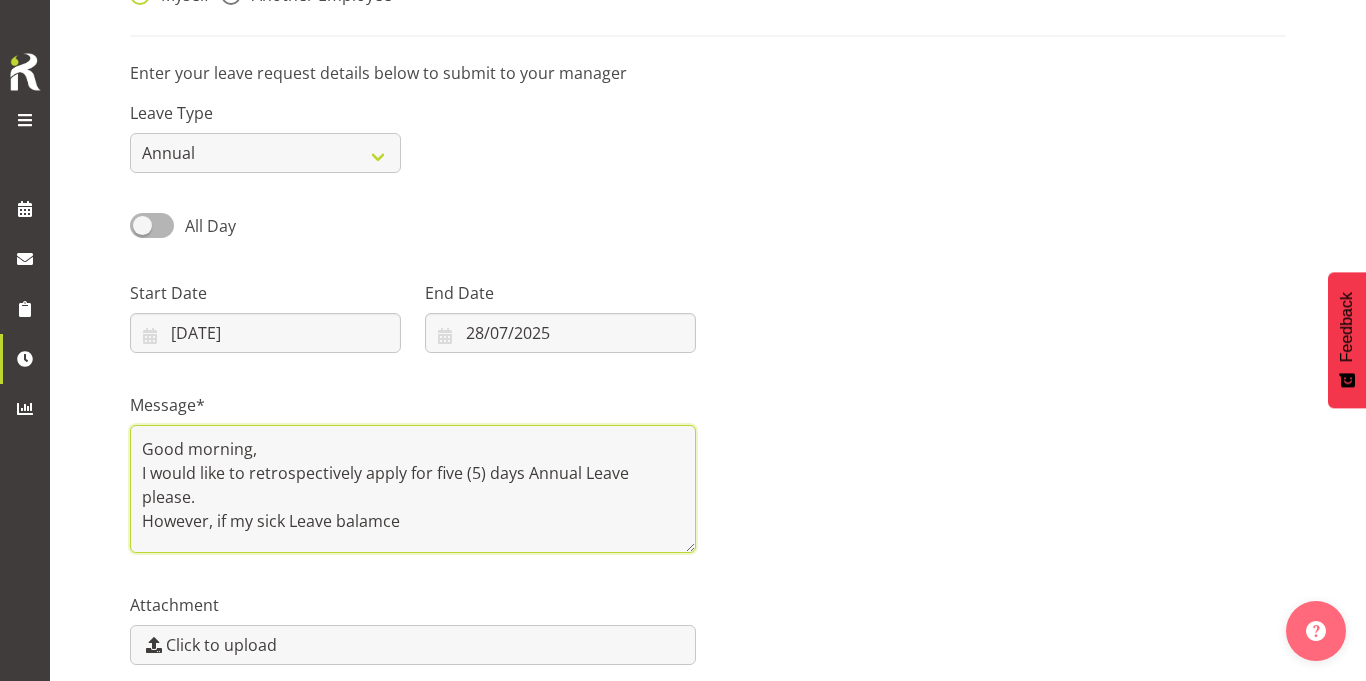 click on "Good morning,
I would like to retrospectively apply for five (5) days Annual Leave please.
However, if my sick Leave balamce" at bounding box center [413, 489] 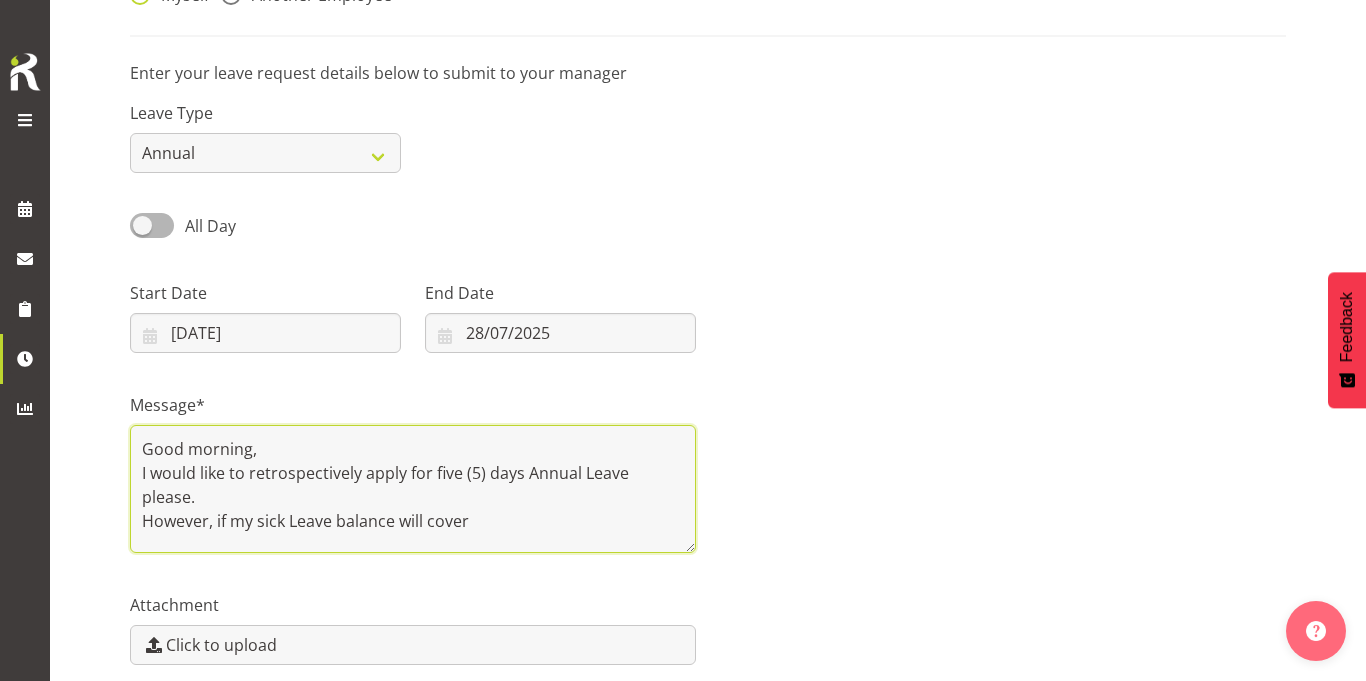 click on "Good morning,
I would like to retrospectively apply for five (5) days Annual Leave please.
However, if my sick Leave balance will cover" at bounding box center [413, 489] 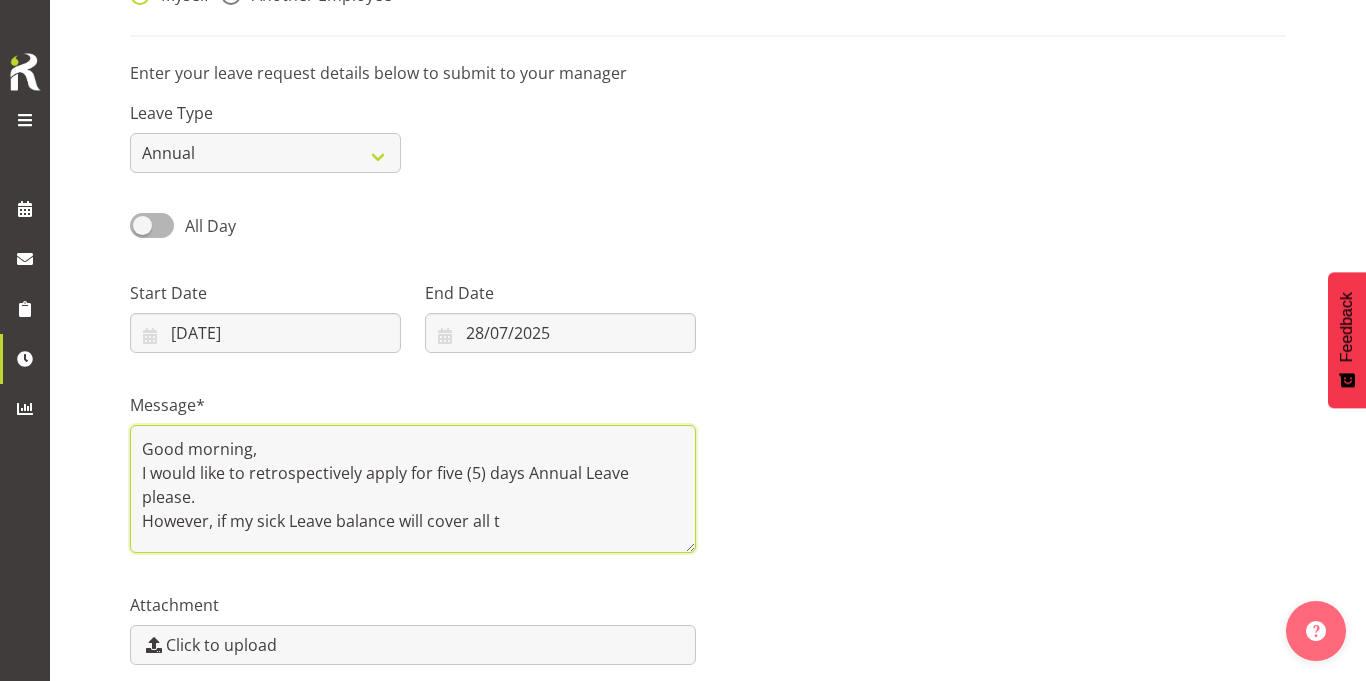 click on "Good morning,
I would like to retrospectively apply for five (5) days Annual Leave please.
However, if my sick Leave balance will cover all t" at bounding box center (413, 489) 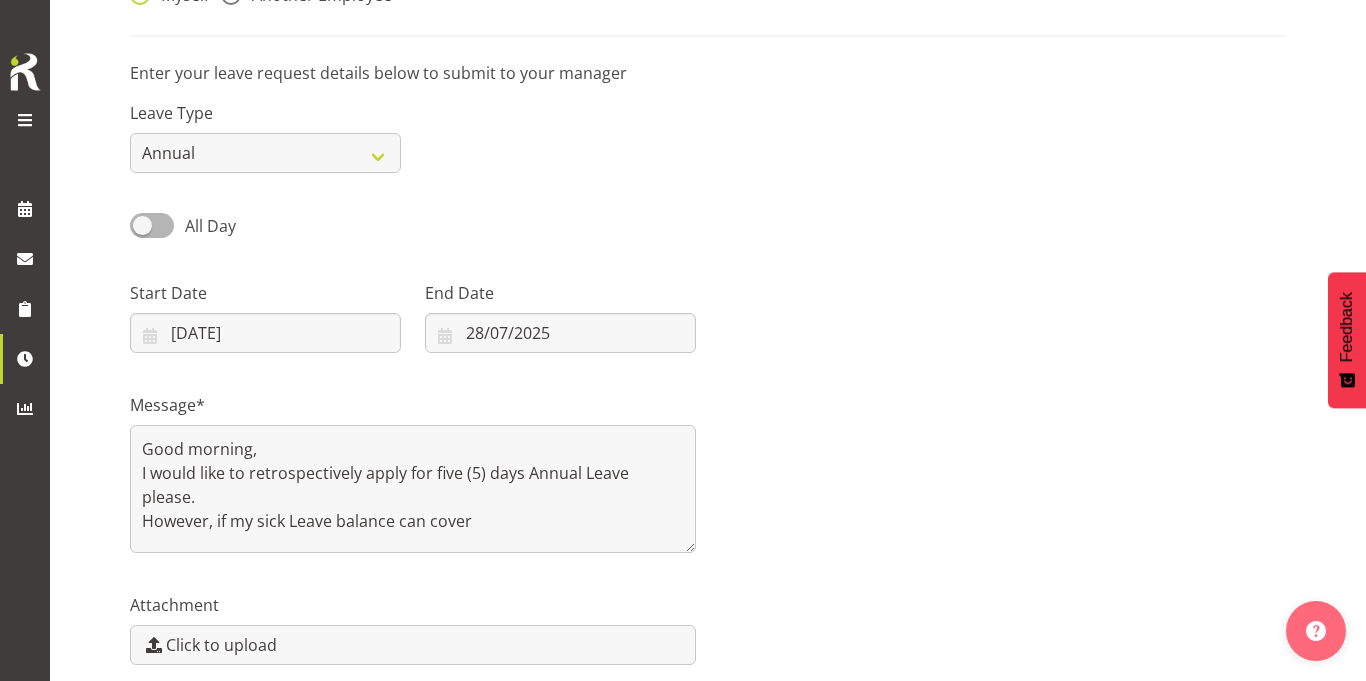 click on "L'Arche Mount Tabor" at bounding box center [33, 340] 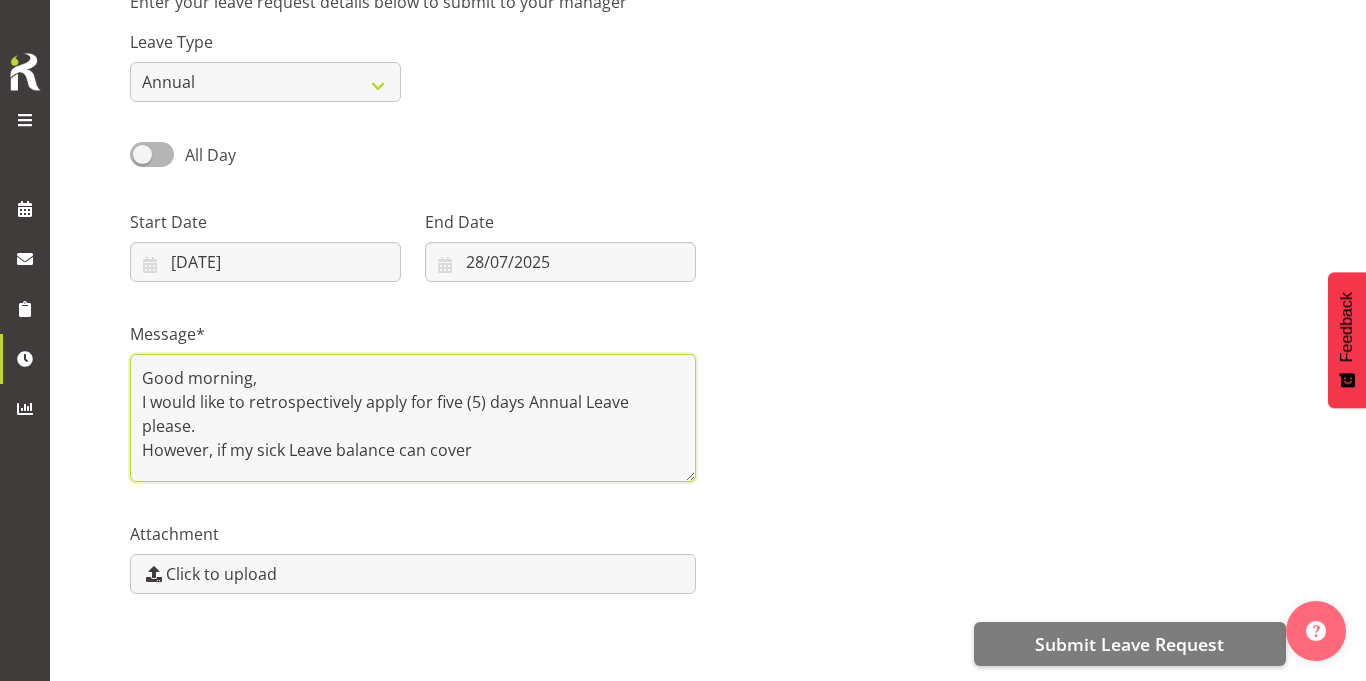 drag, startPoint x: 410, startPoint y: 371, endPoint x: 444, endPoint y: 387, distance: 37.576588 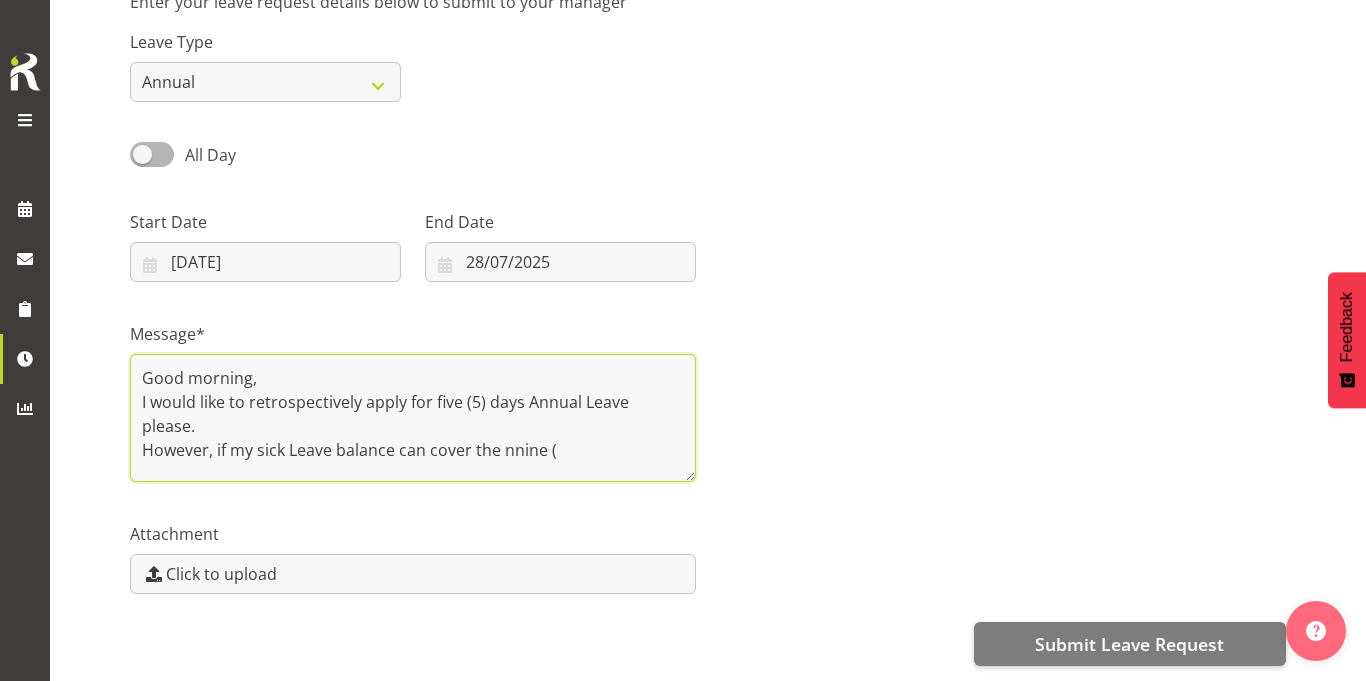click on "Good morning,
I would like to retrospectively apply for five (5) days Annual Leave please.
However, if my sick Leave balance can cover the nnine (" at bounding box center (413, 418) 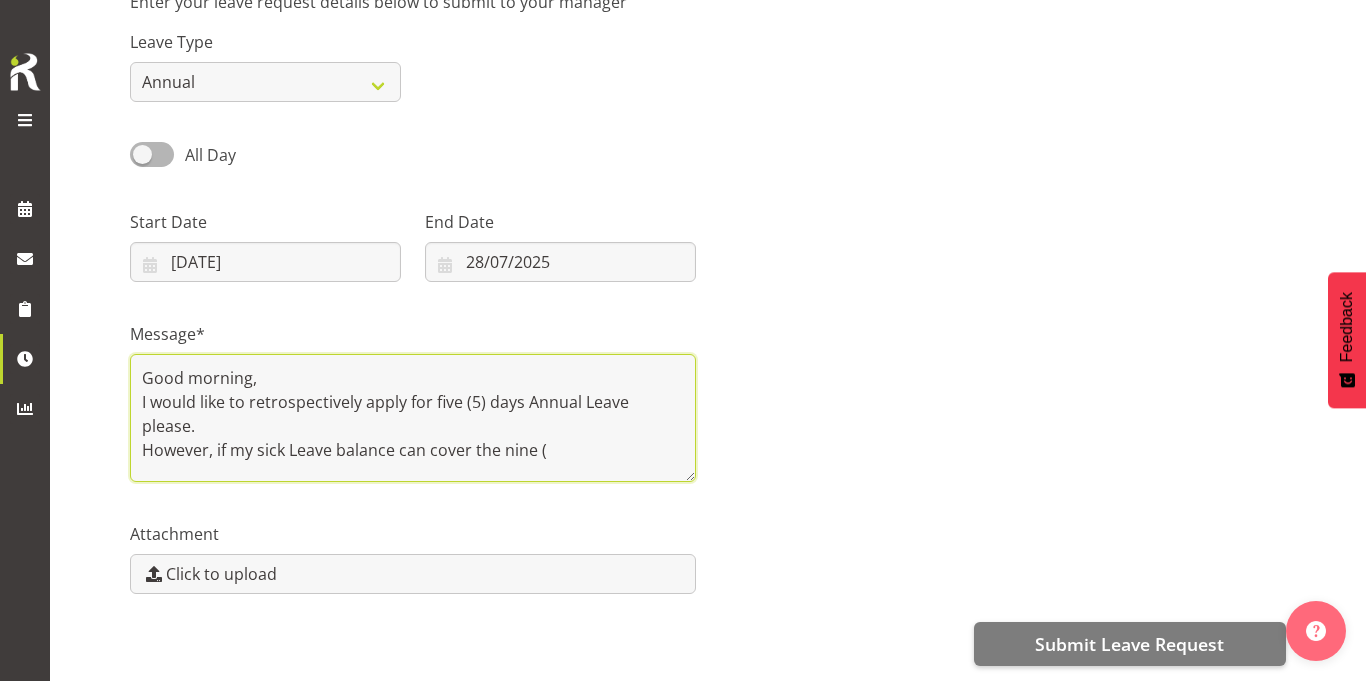 click on "Good morning,
I would like to retrospectively apply for five (5) days Annual Leave please.
However, if my sick Leave balance can cover the nine (" at bounding box center (413, 418) 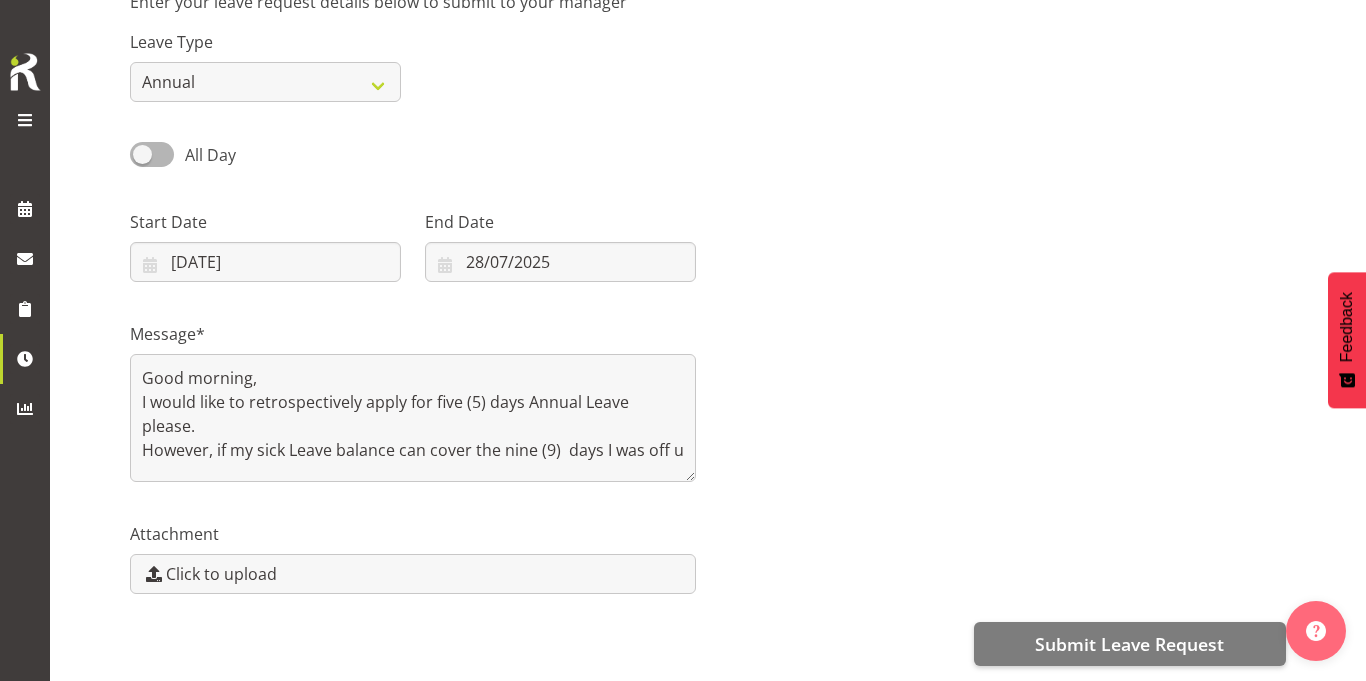 click on "Message* Good morning,
I would like to retrospectively apply for five (5) days Annual Leave please.
However, if my sick Leave balance can cover the nine (9)  days I was off u" at bounding box center [708, 394] 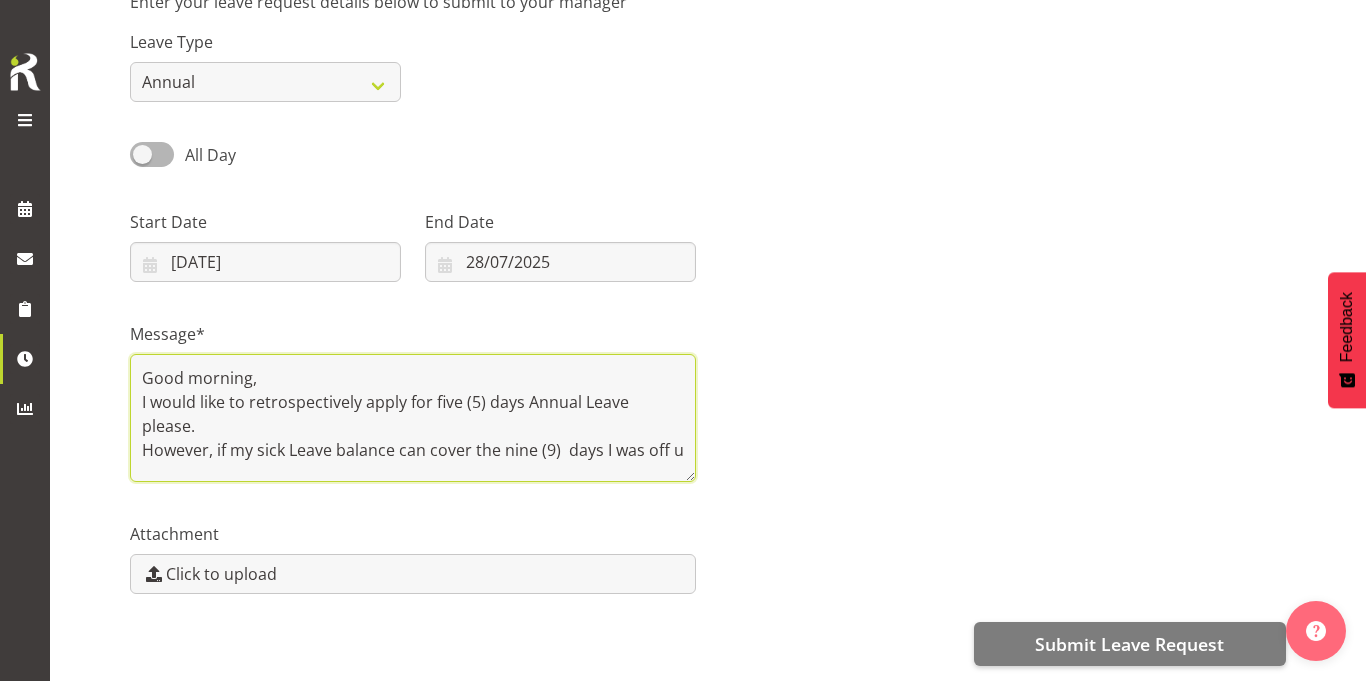 click on "Good morning,
I would like to retrospectively apply for five (5) days Annual Leave please.
However, if my sick Leave balance can cover the nine (9)  days I was off u" at bounding box center (413, 418) 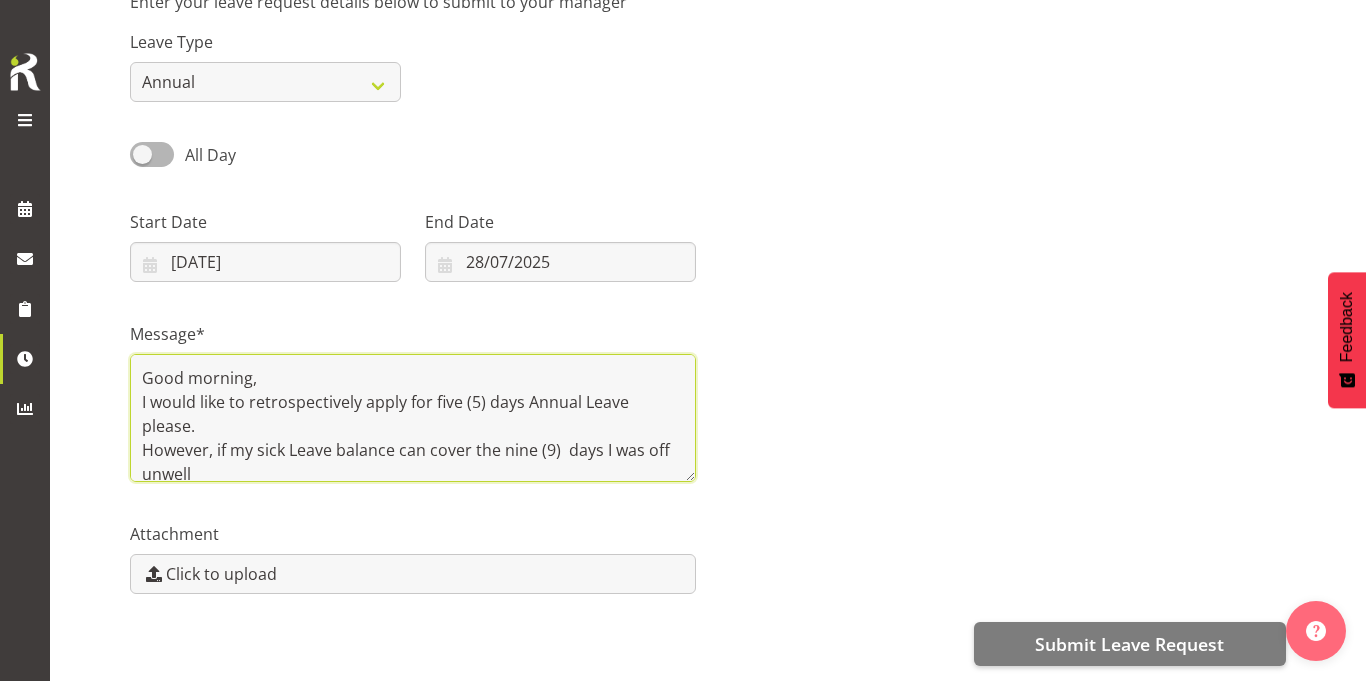 click on "Good morning,
I would like to retrospectively apply for five (5) days Annual Leave please.
However, if my sick Leave balance can cover the nine (9)  days I was off unwell" at bounding box center (413, 418) 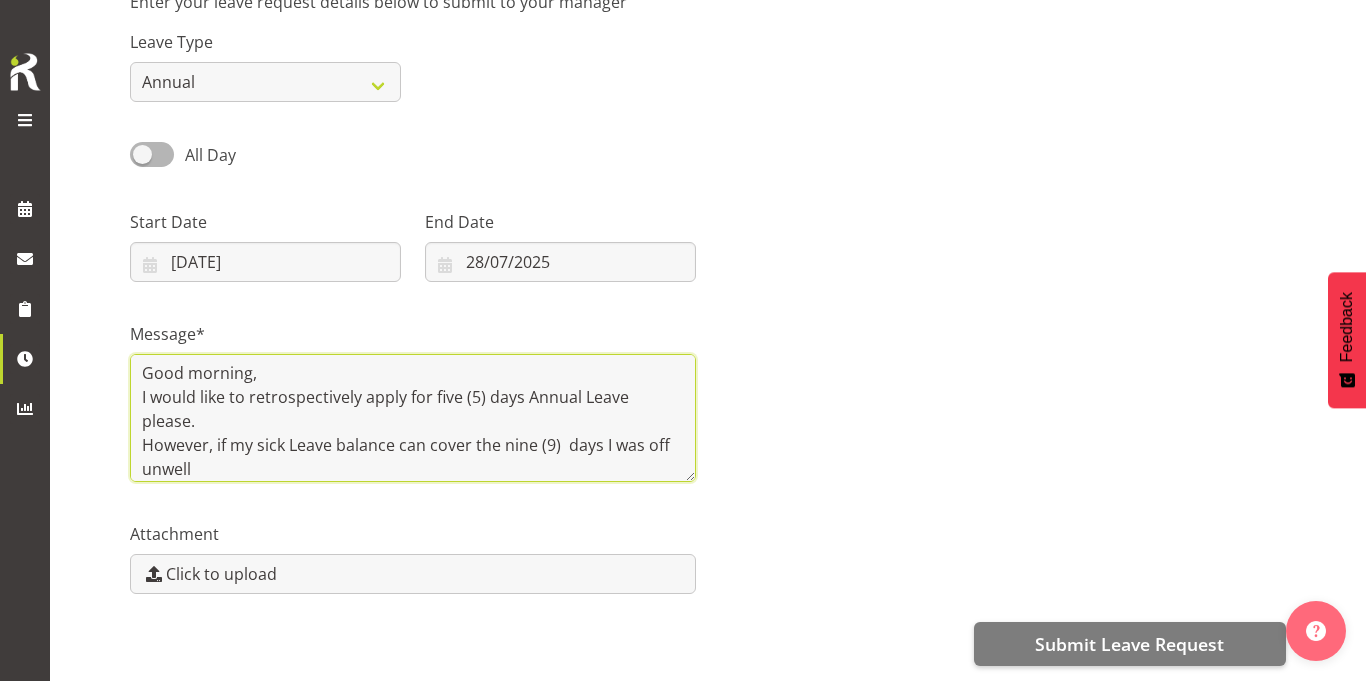 scroll, scrollTop: 0, scrollLeft: 0, axis: both 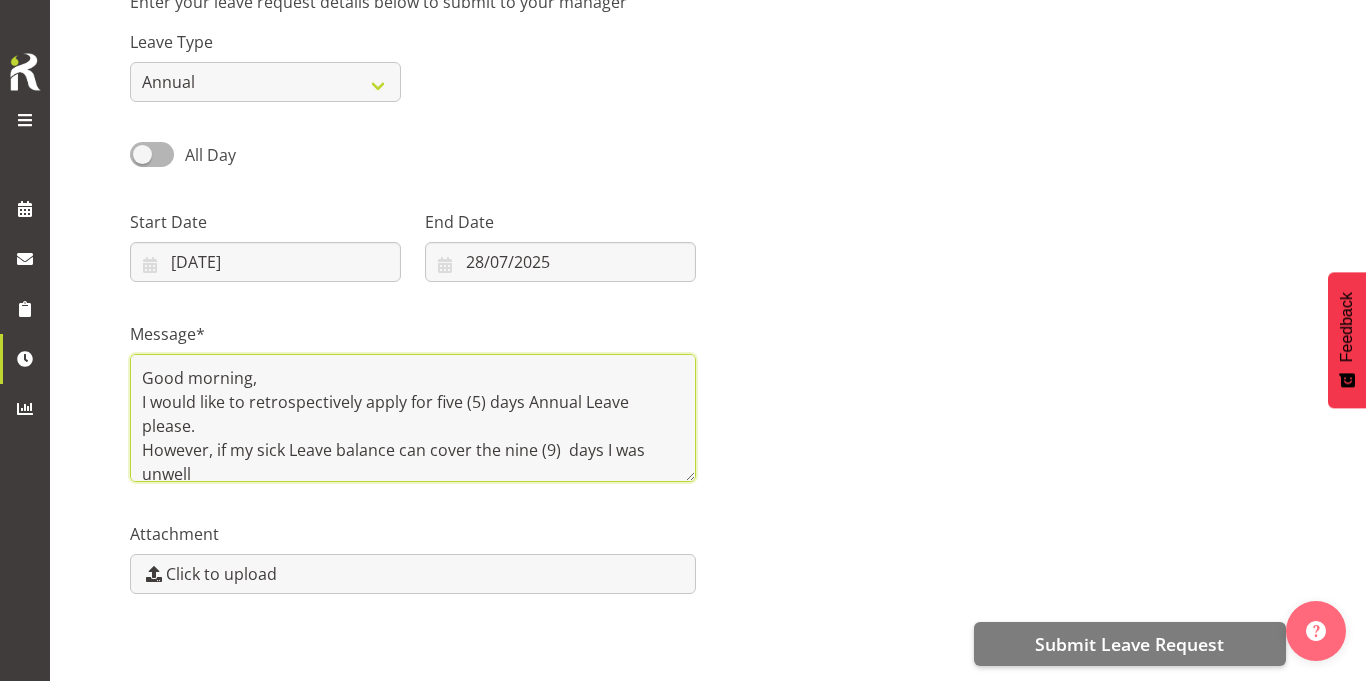 click on "Good morning,
I would like to retrospectively apply for five (5) days Annual Leave please.
However, if my sick Leave balance can cover the nine (9)  days I was unwell" at bounding box center (413, 418) 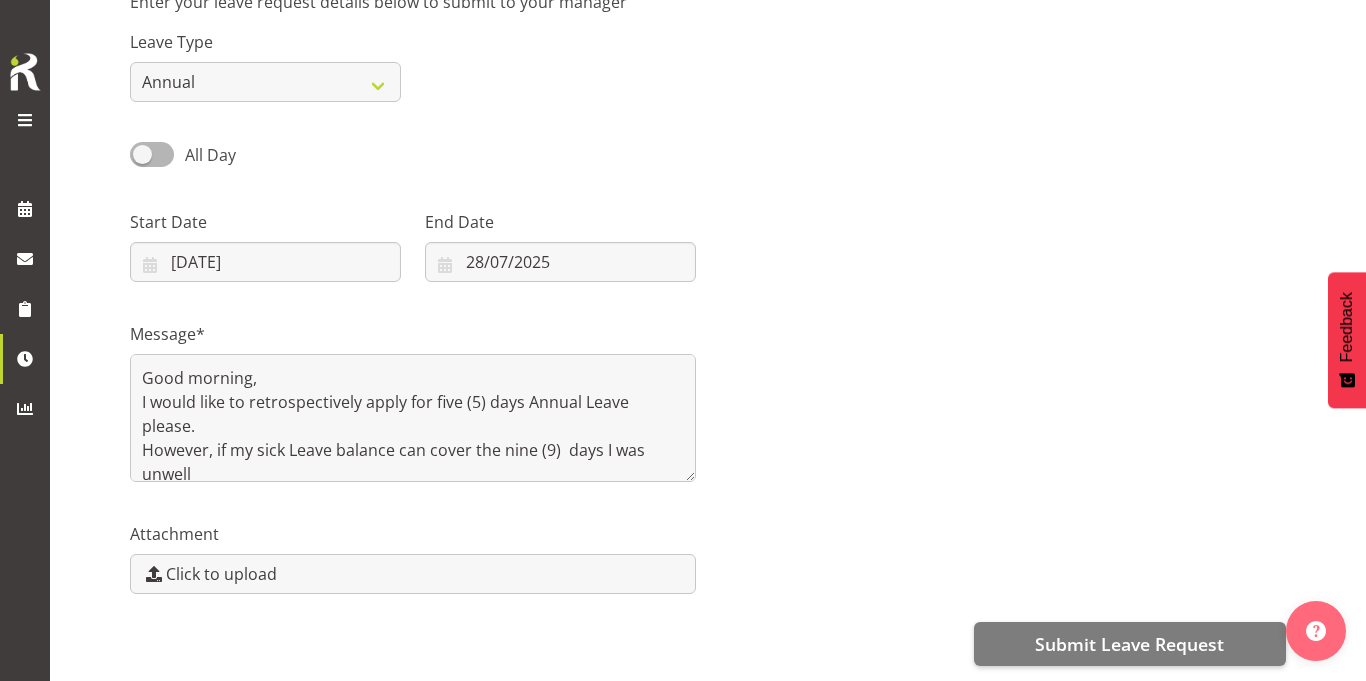 click on "Is this unavailability for you or another employee?
Myself
Another Employee
Enter your leave request details below to submit to your manager   Leave Type Annual Sick Leave Without Pay Bereavement Domestic Violence Parental Jury Service Day In Lieu   Other
All Day
Single Day
Start Date
[DATE]  January   February   March   April   May   June   July   August   September   October   November   December   2035   2034   2033   2032   2031   2030   2029   2028   2027   2026   2025   2024   2023   2022   2021   2020   2019   2018   2017   2016   2015   2014   2013   2012   2011   2010   2009   2008   2007   2006   2005   2004   2003   2002   2001   2000   1999   1998   1997   1996   1995   1994   1993   1992   1991   1990   1989" at bounding box center [748, 270] 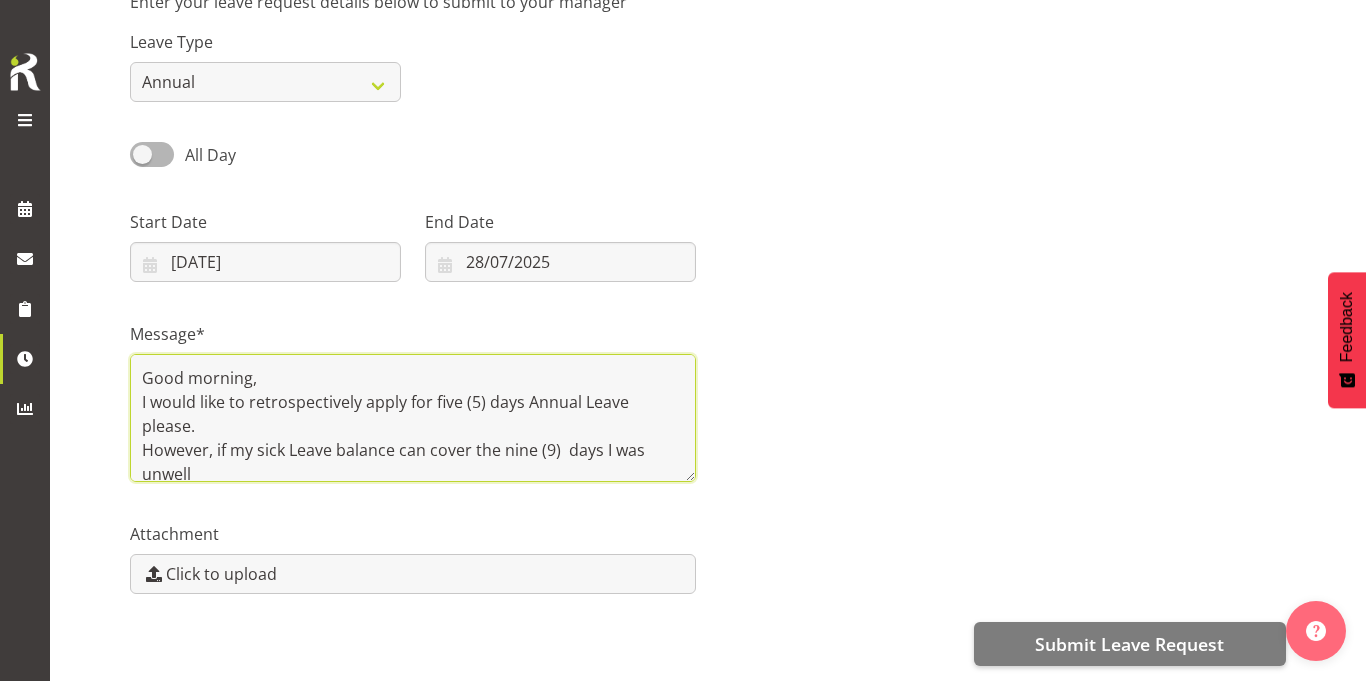 click on "Good morning,
I would like to retrospectively apply for five (5) days Annual Leave please.
However, if my sick Leave balance can cover the nine (9)  days I was unwell" at bounding box center [413, 418] 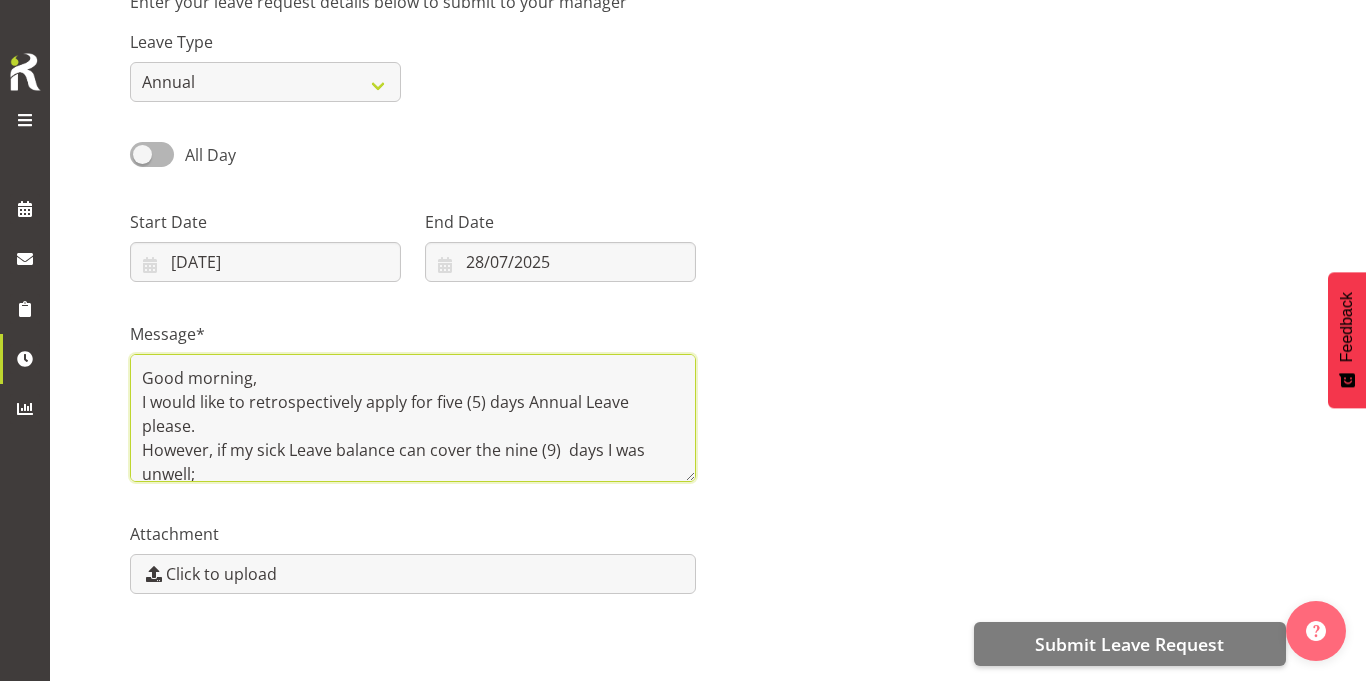 click on "Good morning,
I would like to retrospectively apply for five (5) days Annual Leave please.
However, if my sick Leave balance can cover the nine (9)  days I was unwell;" at bounding box center [413, 418] 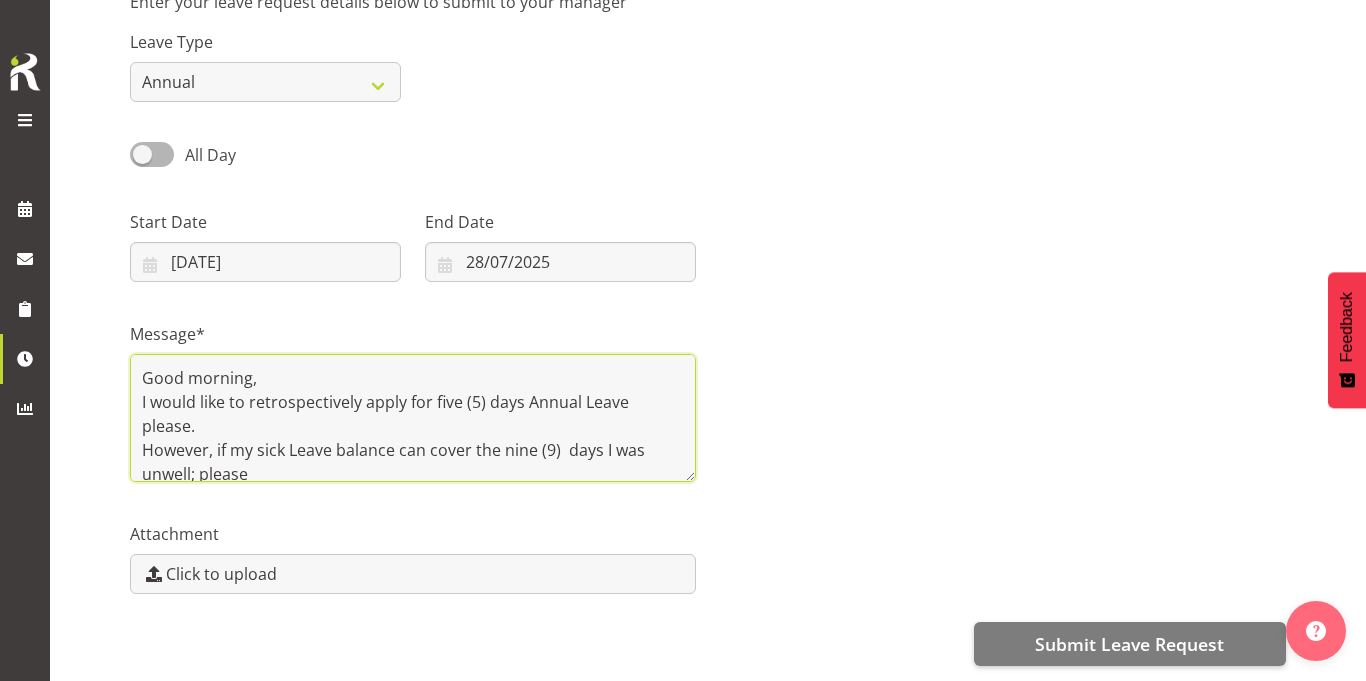 click on "Good morning,
I would like to retrospectively apply for five (5) days Annual Leave please.
However, if my sick Leave balance can cover the nine (9)  days I was unwell; please" at bounding box center (413, 418) 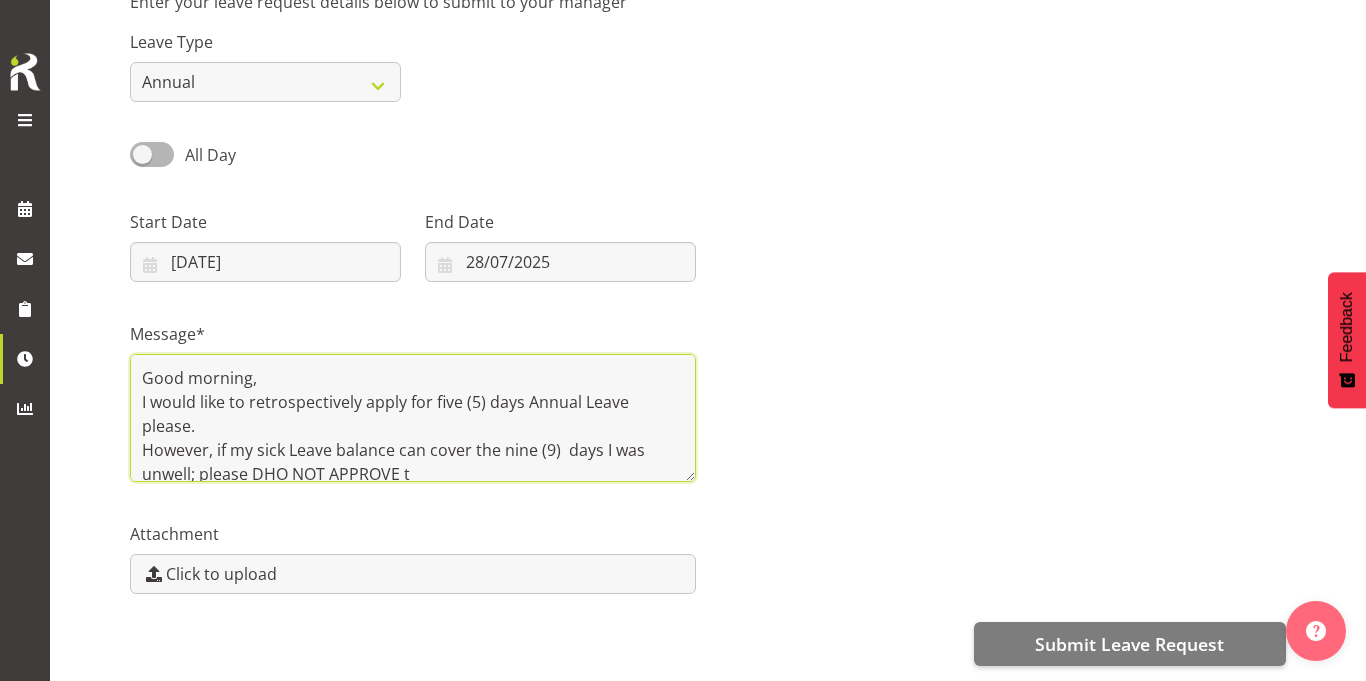 click on "Good morning,
I would like to retrospectively apply for five (5) days Annual Leave please.
However, if my sick Leave balance can cover the nine (9)  days I was unwell; please DHO NOT APPROVE t" at bounding box center [413, 418] 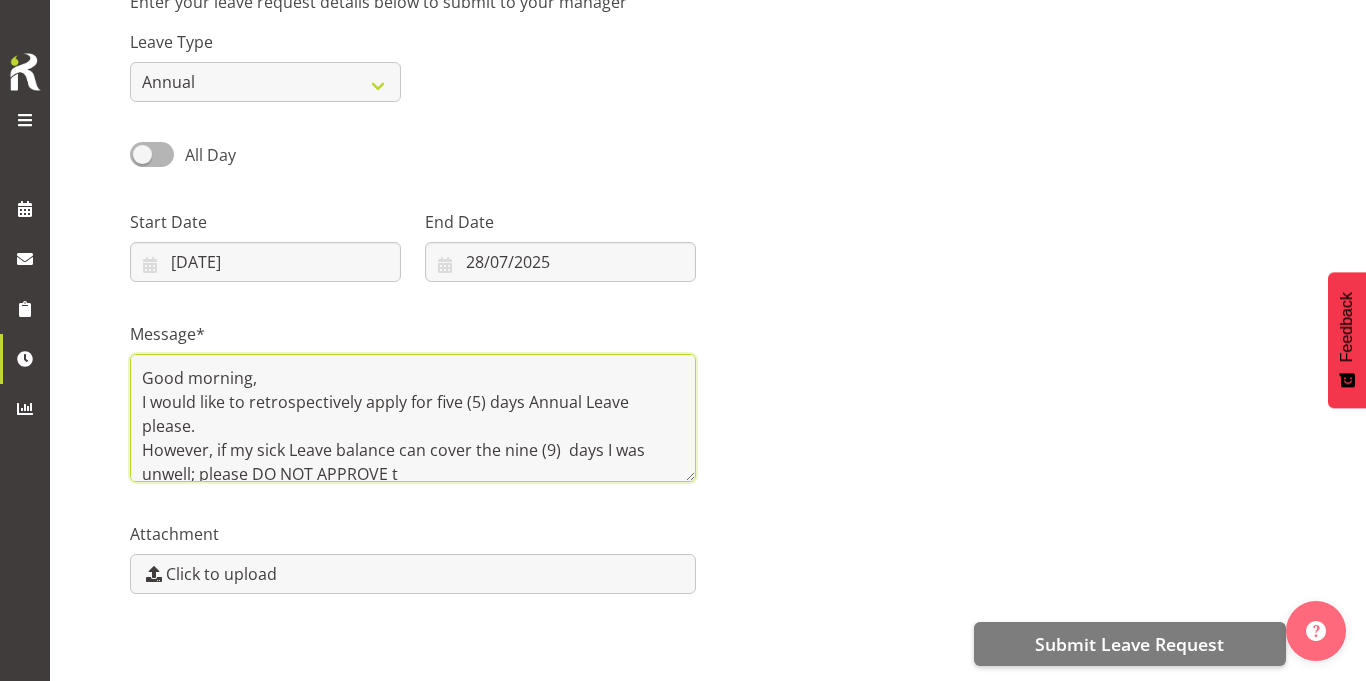 click on "Good morning,
I would like to retrospectively apply for five (5) days Annual Leave please.
However, if my sick Leave balance can cover the nine (9)  days I was unwell; please DO NOT APPROVE t" at bounding box center (413, 418) 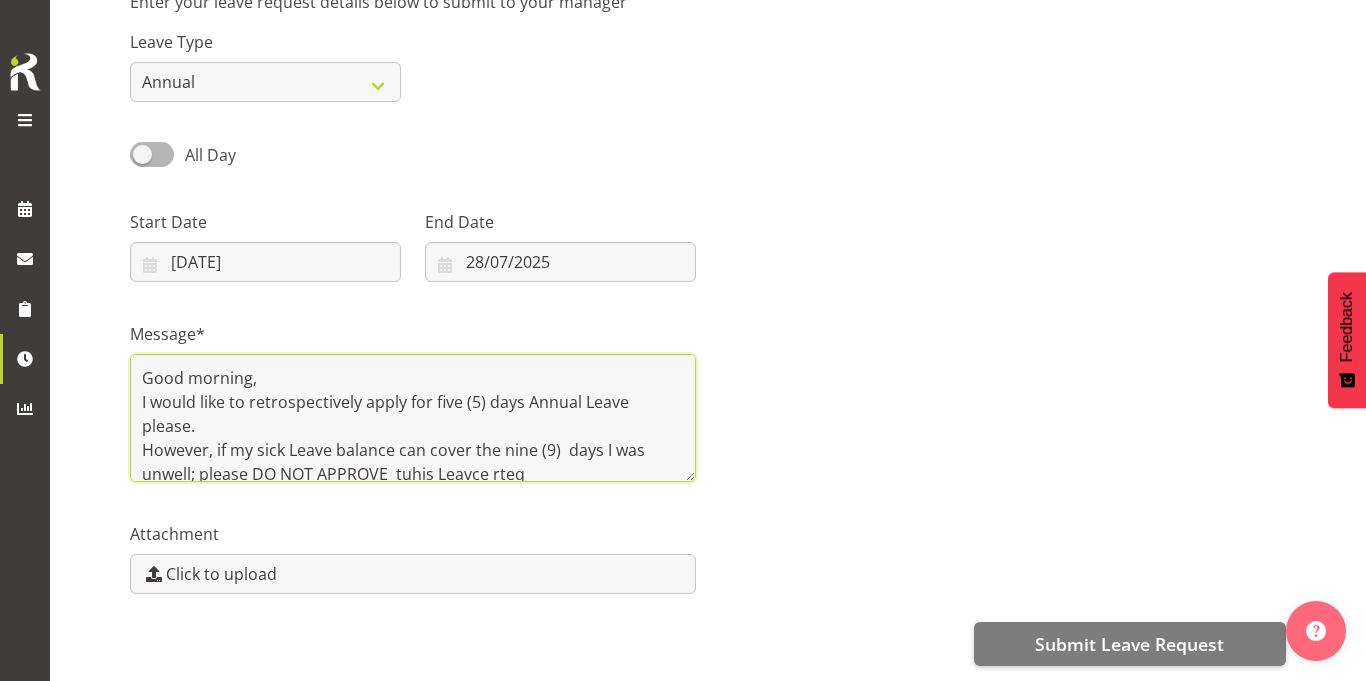 click on "Good morning,
I would like to retrospectively apply for five (5) days Annual Leave please.
However, if my sick Leave balance can cover the nine (9)  days I was unwell; please DO NOT APPROVE  tuhis Leavce rteq" at bounding box center [413, 418] 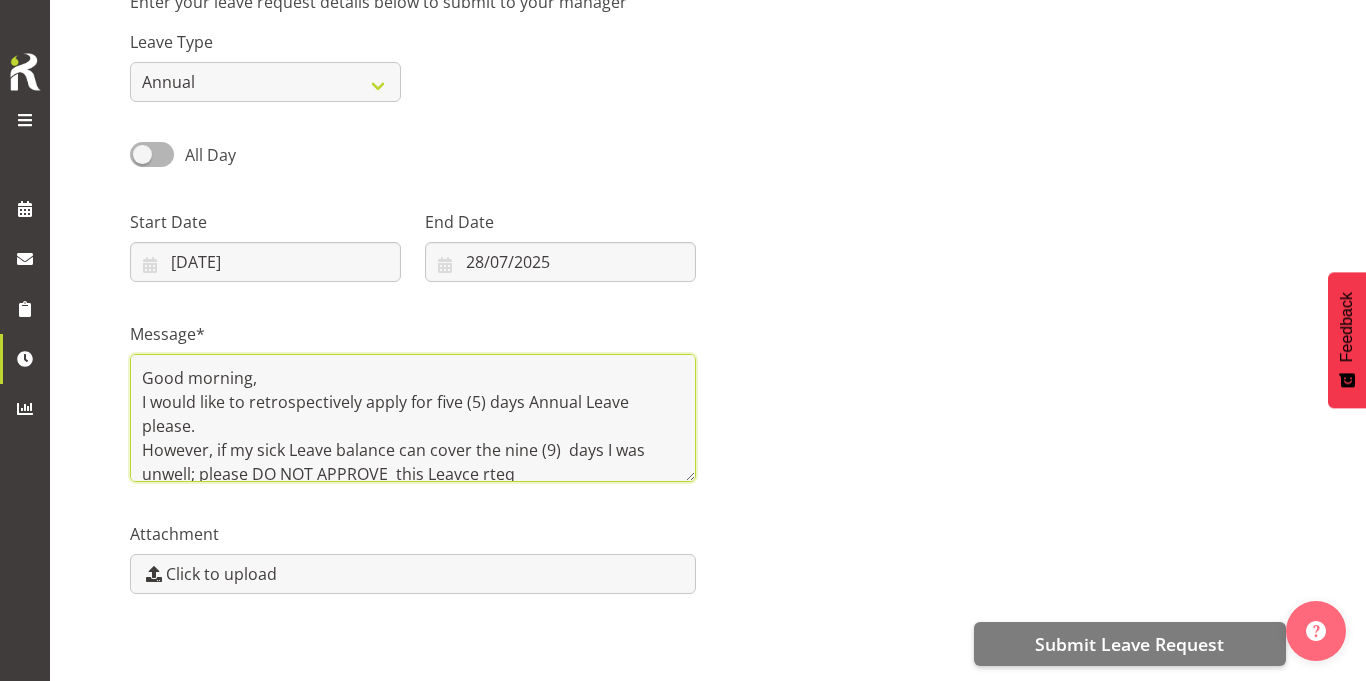 click on "Good morning,
I would like to retrospectively apply for five (5) days Annual Leave please.
However, if my sick Leave balance can cover the nine (9)  days I was unwell; please DO NOT APPROVE  this Leavce rteq" at bounding box center (413, 418) 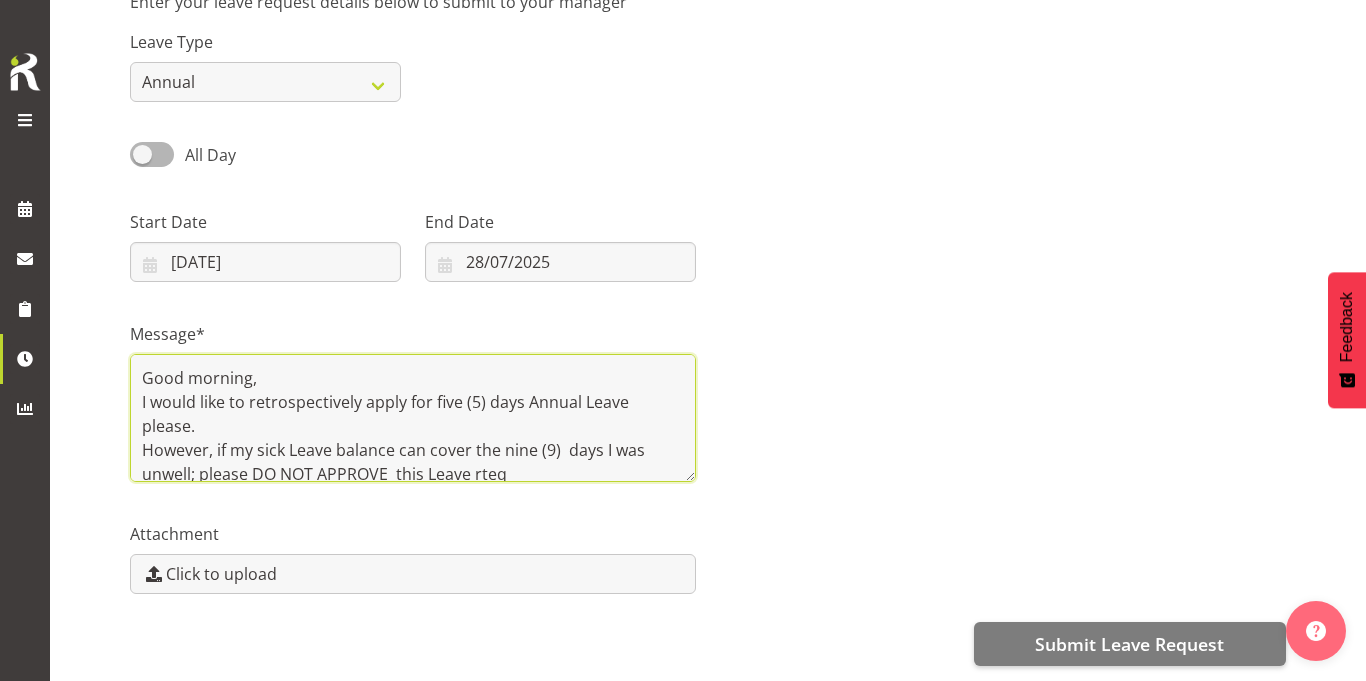 click on "Good morning,
I would like to retrospectively apply for five (5) days Annual Leave please.
However, if my sick Leave balance can cover the nine (9)  days I was unwell; please DO NOT APPROVE  this Leave rteq" at bounding box center [413, 418] 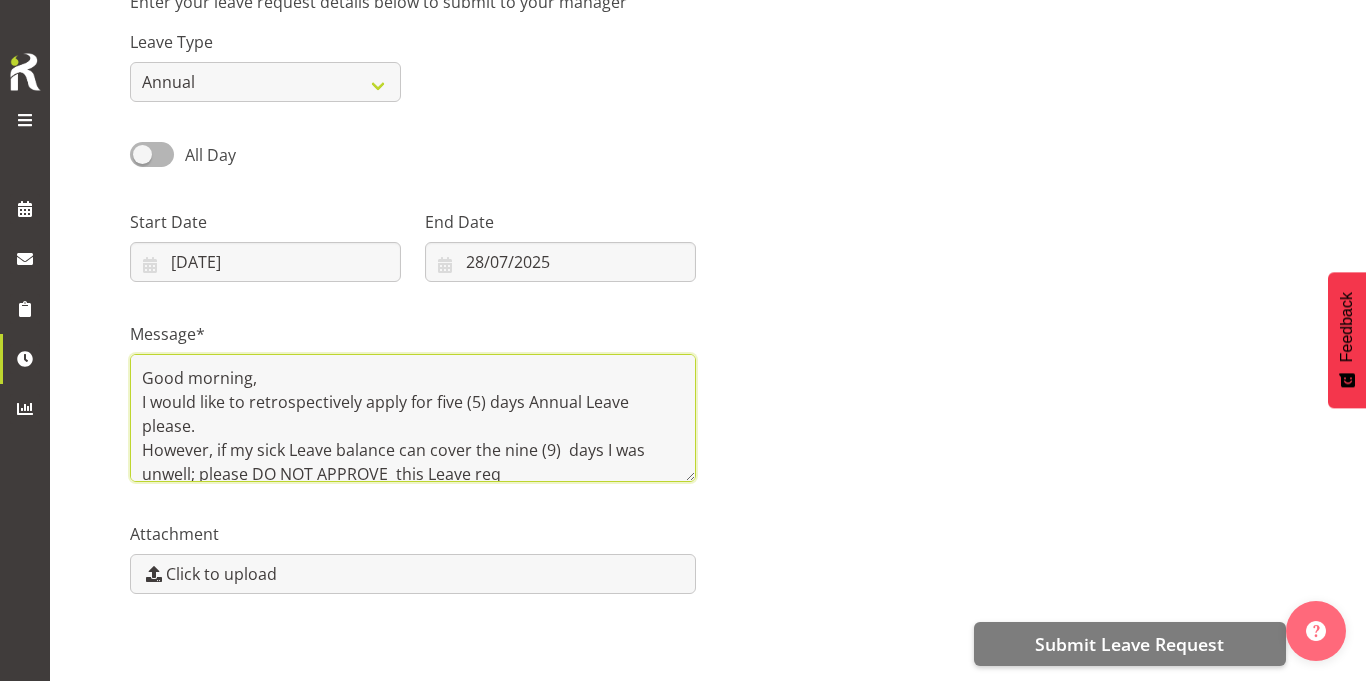 click on "Good morning,
I would like to retrospectively apply for five (5) days Annual Leave please.
However, if my sick Leave balance can cover the nine (9)  days I was unwell; please DO NOT APPROVE  this Leave req" at bounding box center (413, 418) 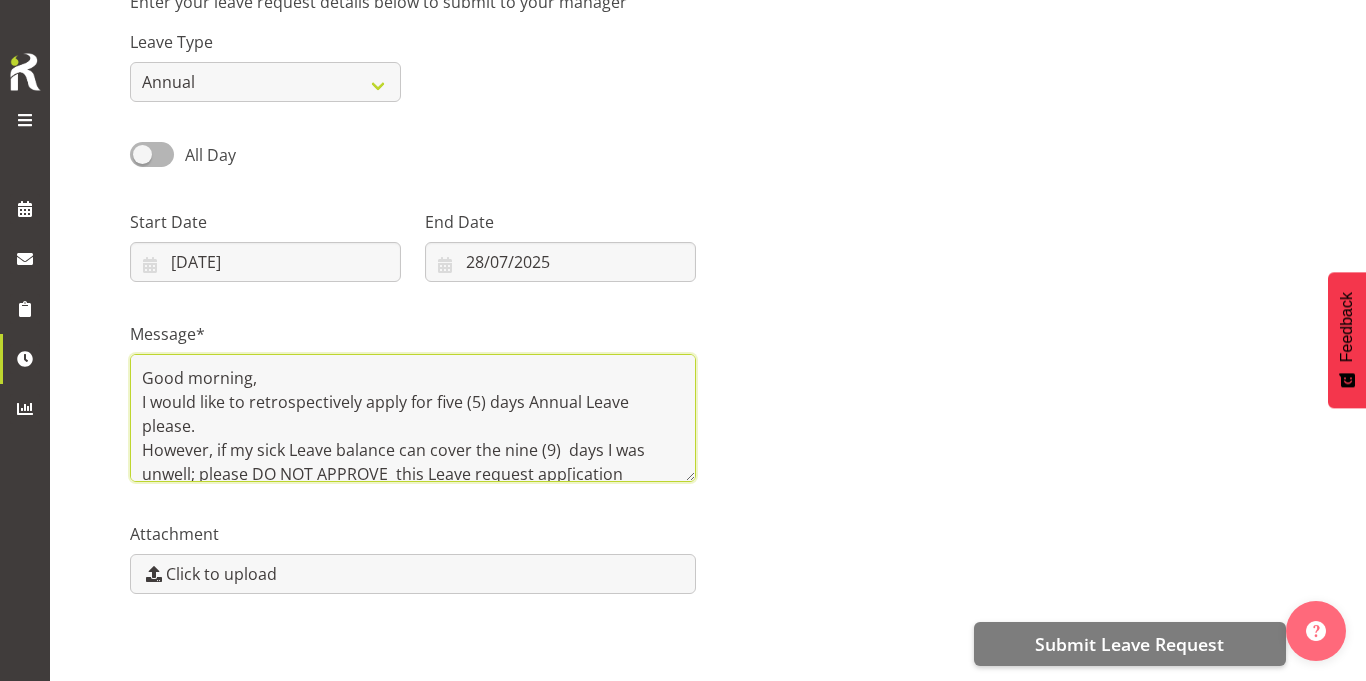 click on "Good morning,
I would like to retrospectively apply for five (5) days Annual Leave please.
However, if my sick Leave balance can cover the nine (9)  days I was unwell; please DO NOT APPROVE  this Leave request app[ication" at bounding box center [413, 418] 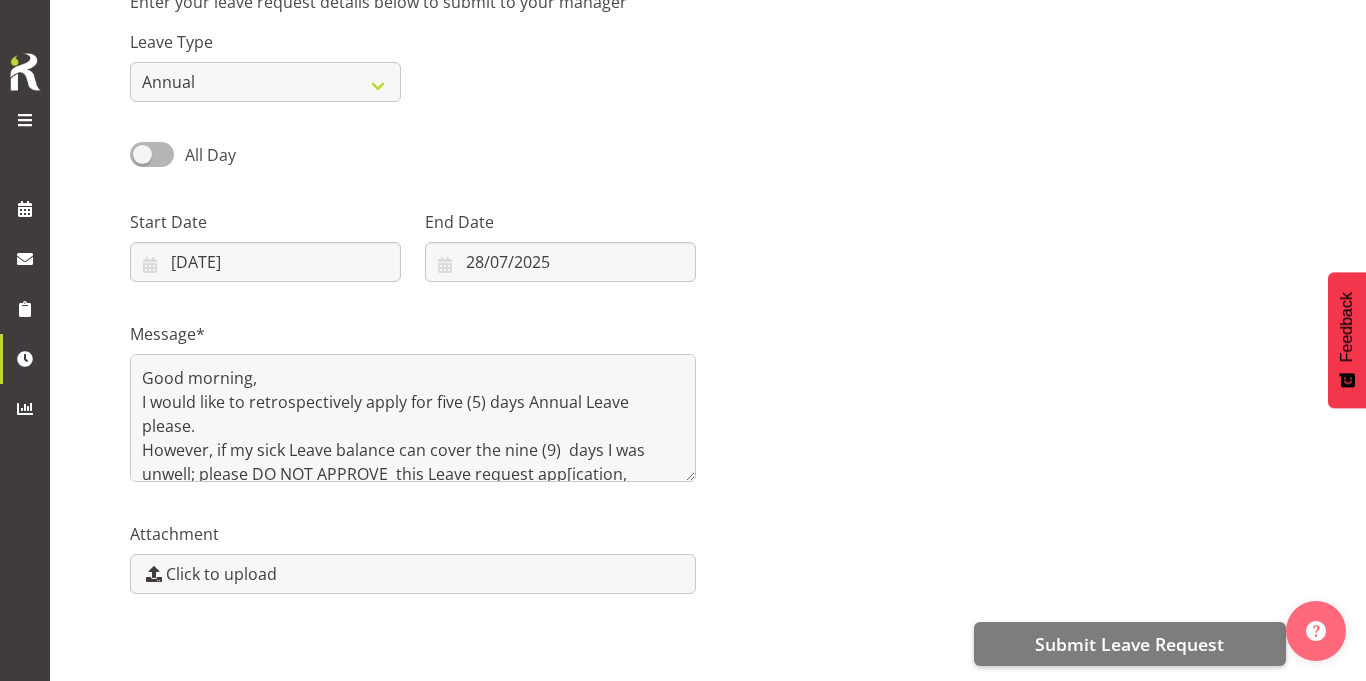 click on "Message* Good morning,
I would like to retrospectively apply for five (5) days Annual Leave please.
However, if my sick Leave balance can cover the nine (9)  days I was unwell; please DO NOT APPROVE  this Leave request app[ication," at bounding box center [708, 394] 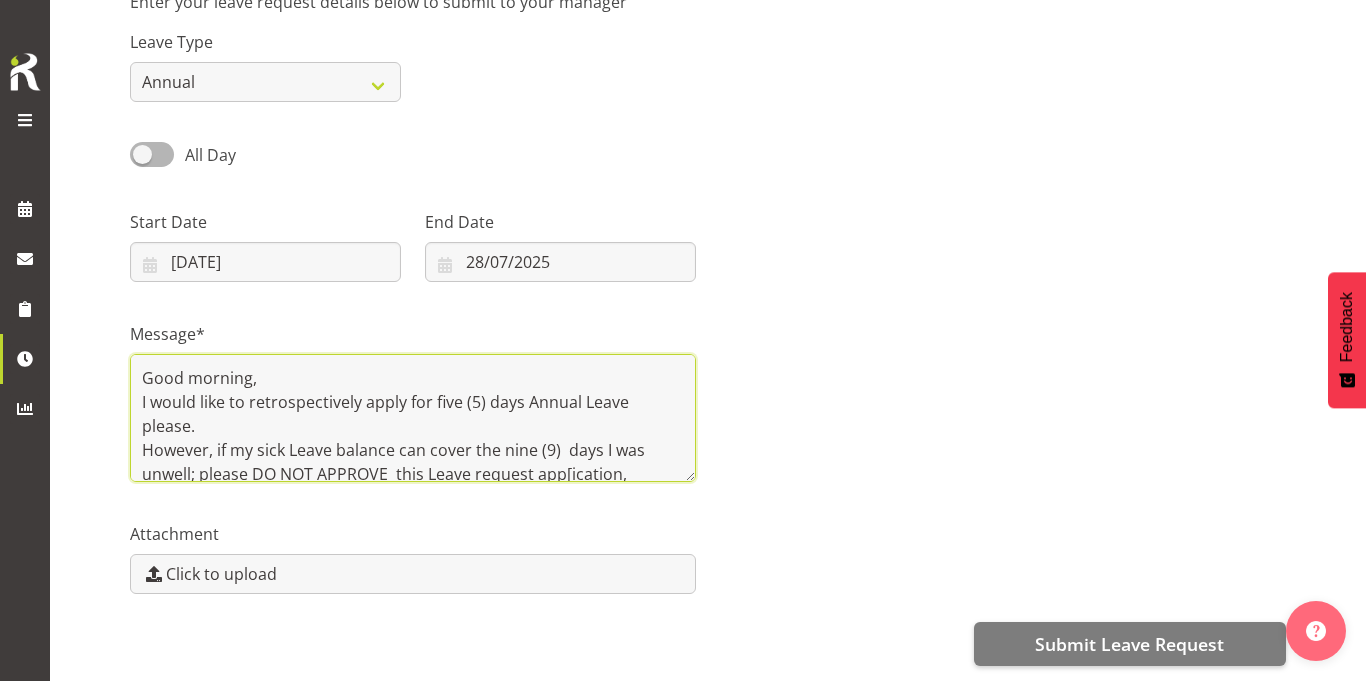 drag, startPoint x: 540, startPoint y: 360, endPoint x: 889, endPoint y: 490, distance: 372.42584 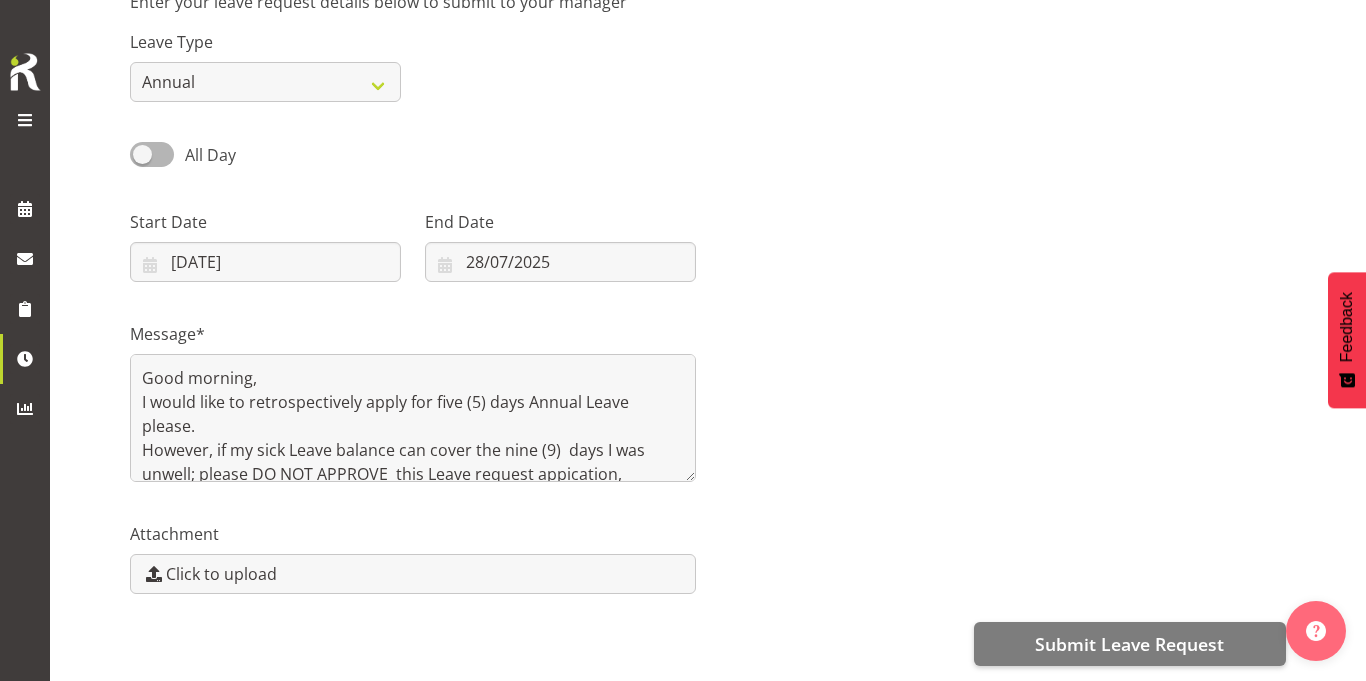 click on "Message* Good morning,
I would like to retrospectively apply for five (5) days Annual Leave please.
However, if my sick Leave balance can cover the nine (9)  days I was unwell; please DO NOT APPROVE  this Leave request appication," at bounding box center [708, 394] 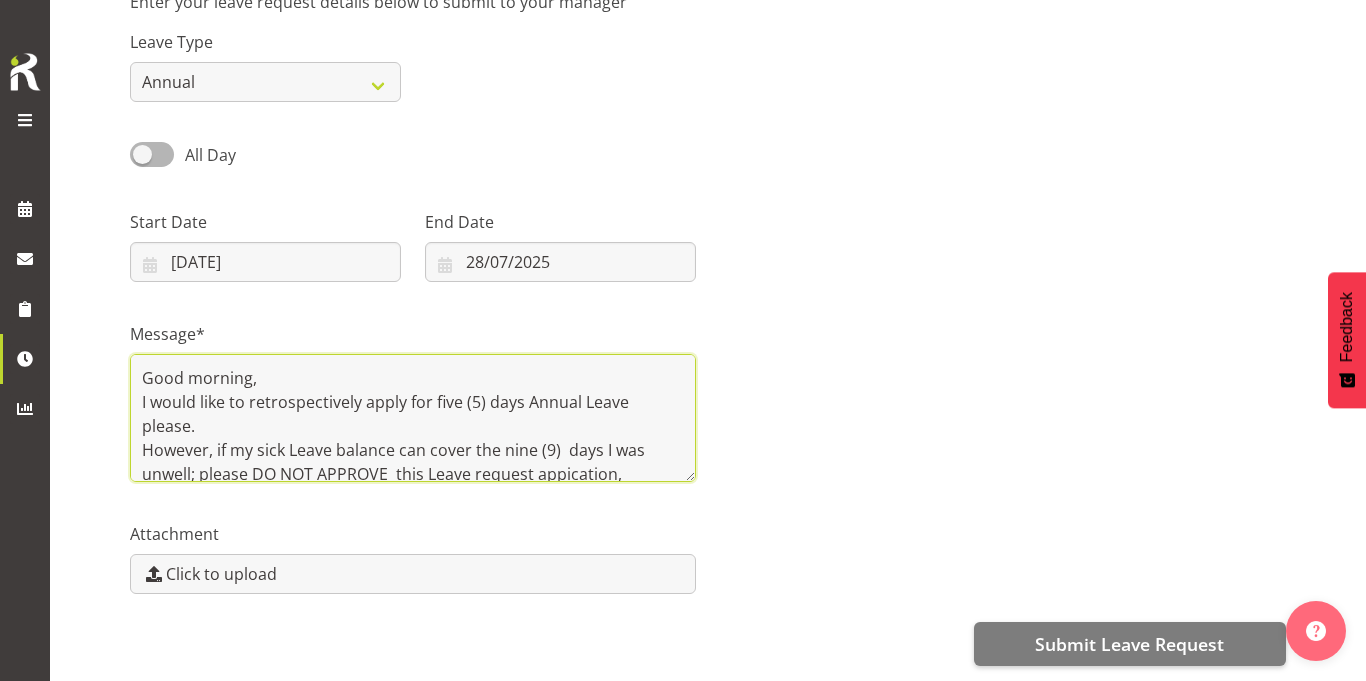 click on "Good morning,
I would like to retrospectively apply for five (5) days Annual Leave please.
However, if my sick Leave balance can cover the nine (9)  days I was unwell; please DO NOT APPROVE  this Leave request appication," at bounding box center [413, 418] 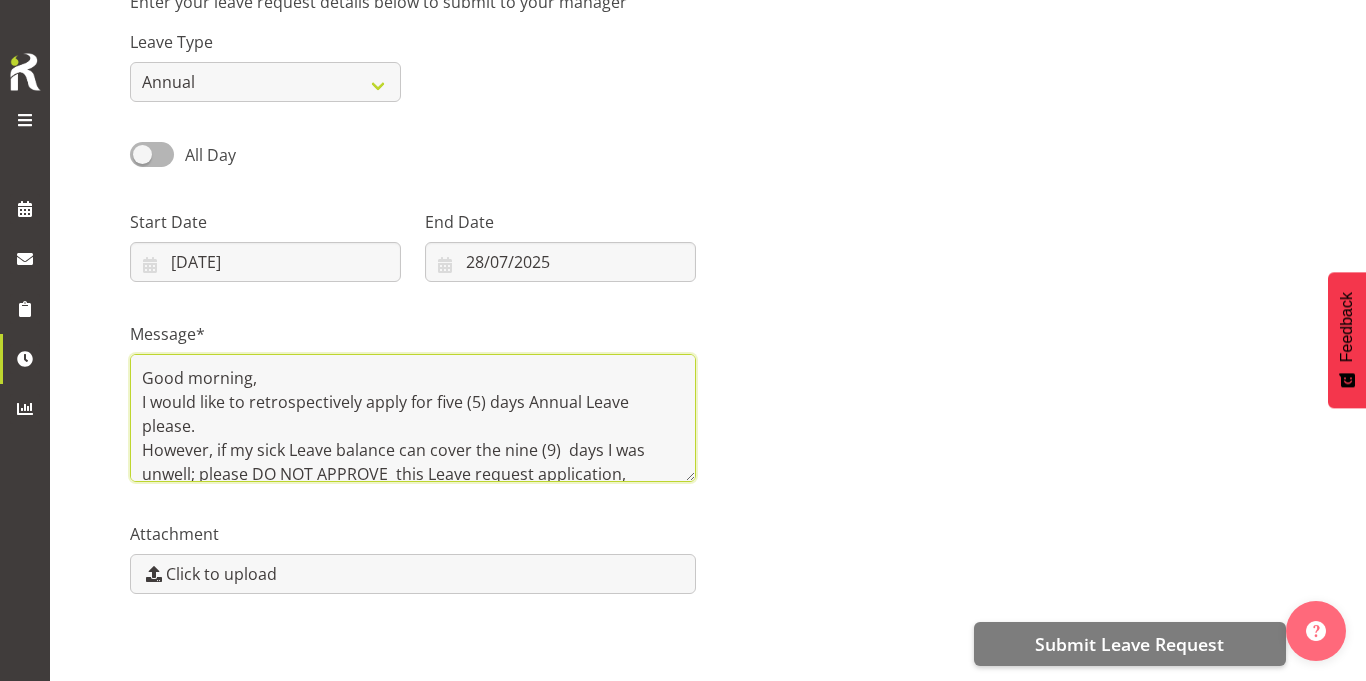 click on "Good morning,
I would like to retrospectively apply for five (5) days Annual Leave please.
However, if my sick Leave balance can cover the nine (9)  days I was unwell; please DO NOT APPROVE  this Leave request application," at bounding box center [413, 418] 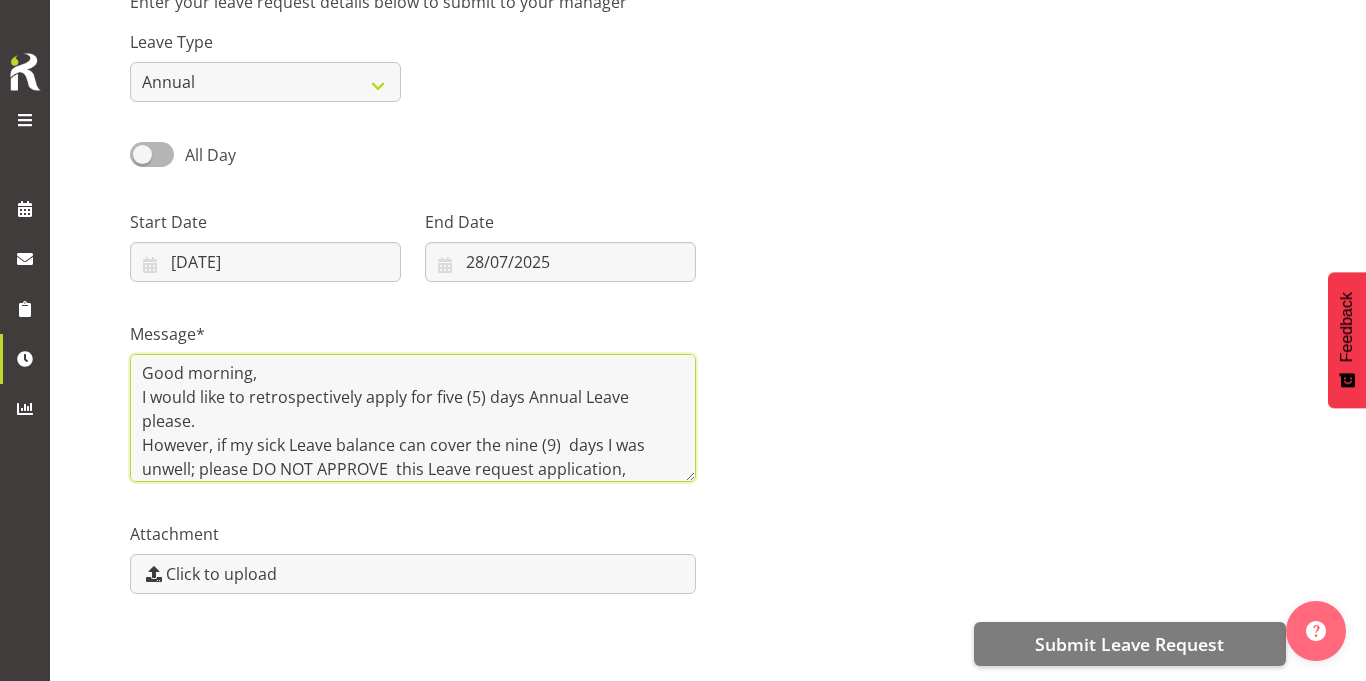 click on "Good morning,
I would like to retrospectively apply for five (5) days Annual Leave please.
However, if my sick Leave balance can cover the nine (9)  days I was unwell; please DO NOT APPROVE  this Leave request application,
Thank you so much" at bounding box center [413, 418] 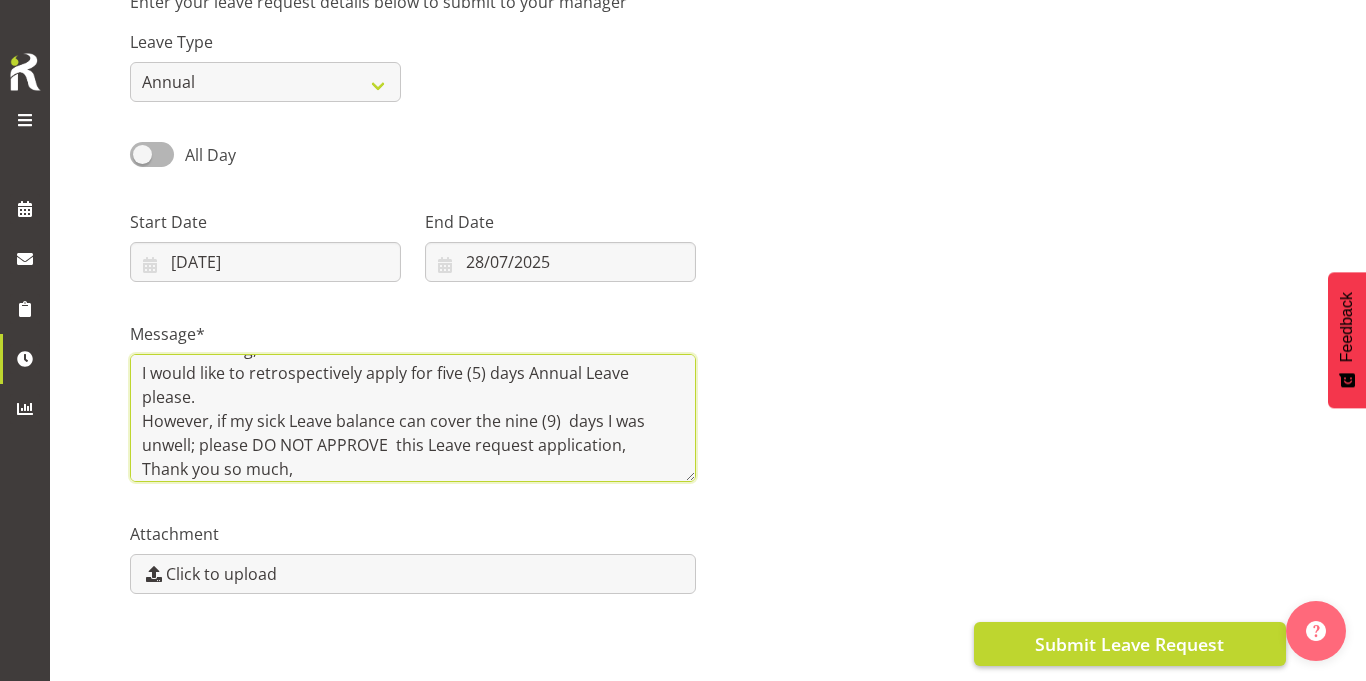 type on "Good morning,
I would like to retrospectively apply for five (5) days Annual Leave please.
However, if my sick Leave balance can cover the nine (9)  days I was unwell; please DO NOT APPROVE  this Leave request application,
Thank you so much,
[NAME]" 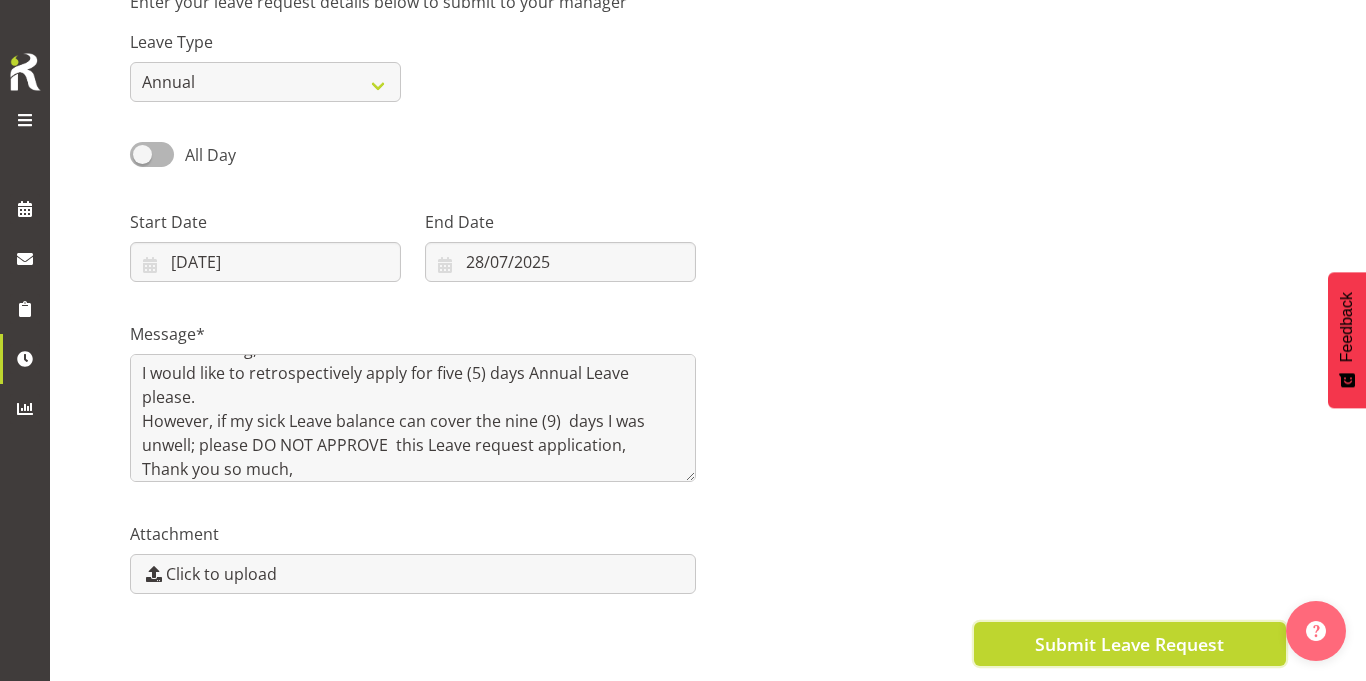 click on "Submit Leave Request" at bounding box center [1129, 644] 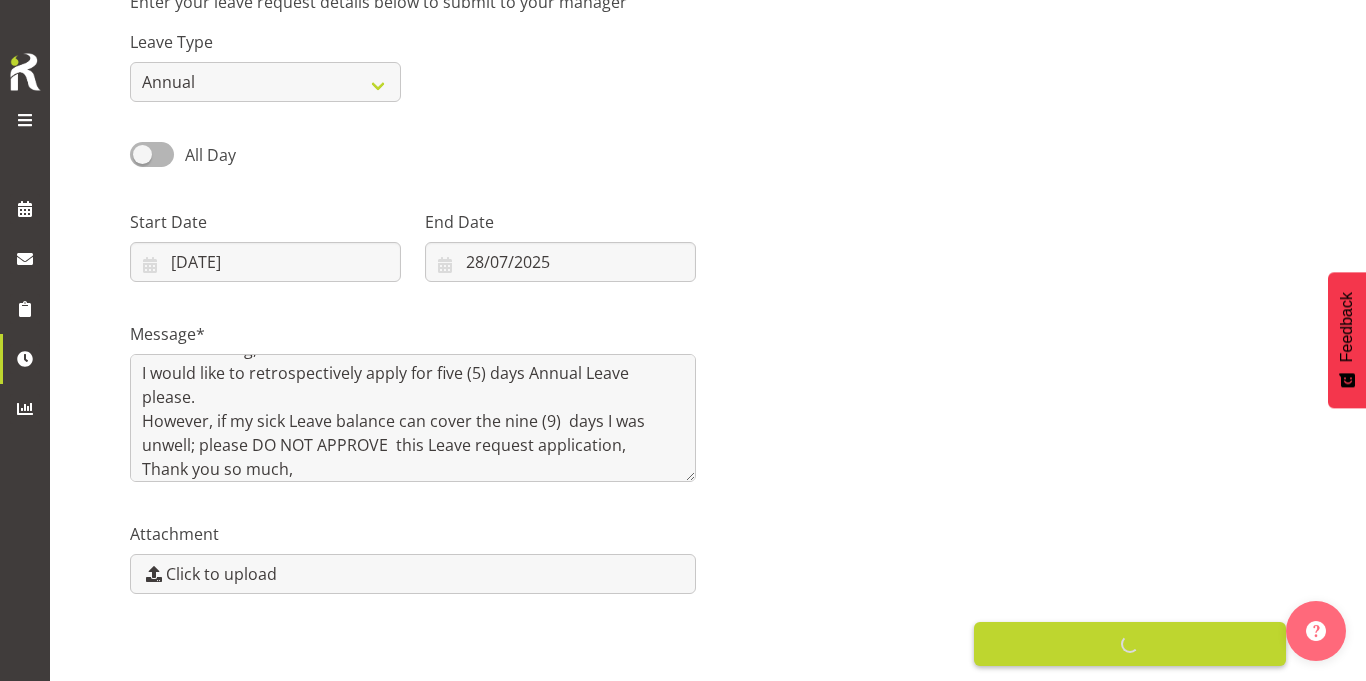 click on "Submit Leave Request" at bounding box center [708, 642] 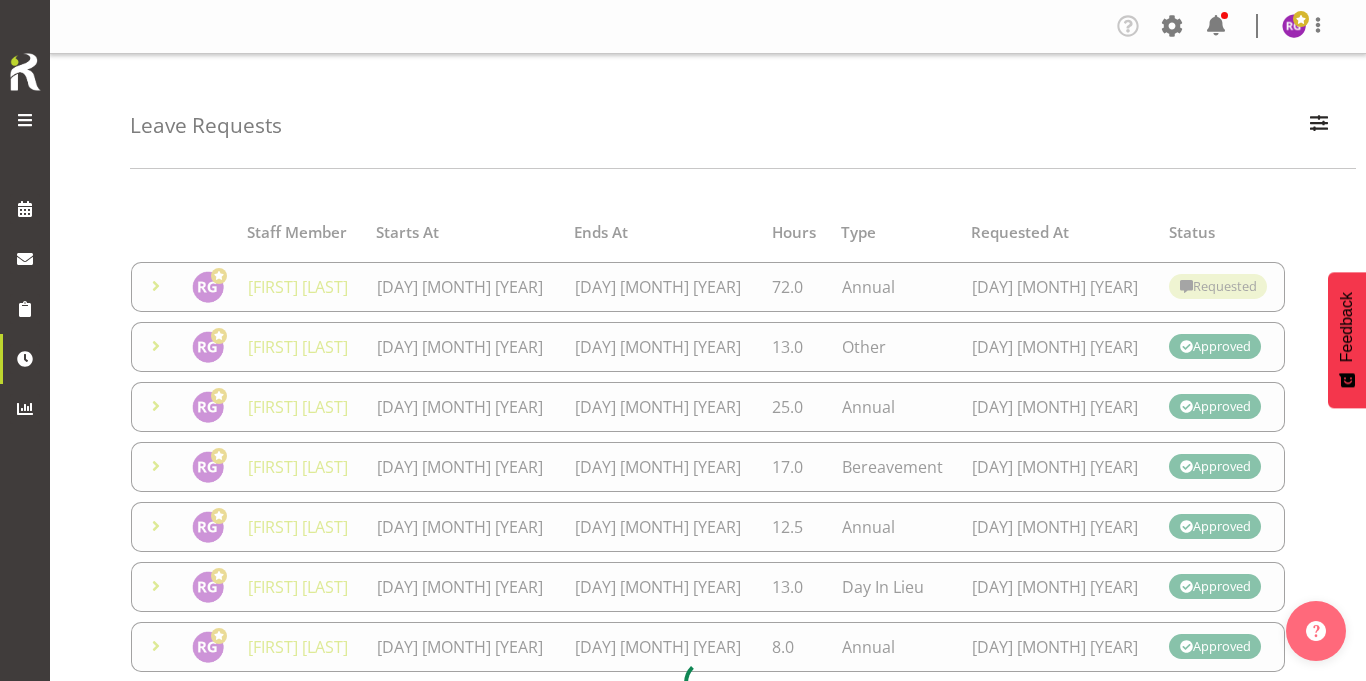 scroll, scrollTop: 0, scrollLeft: 0, axis: both 